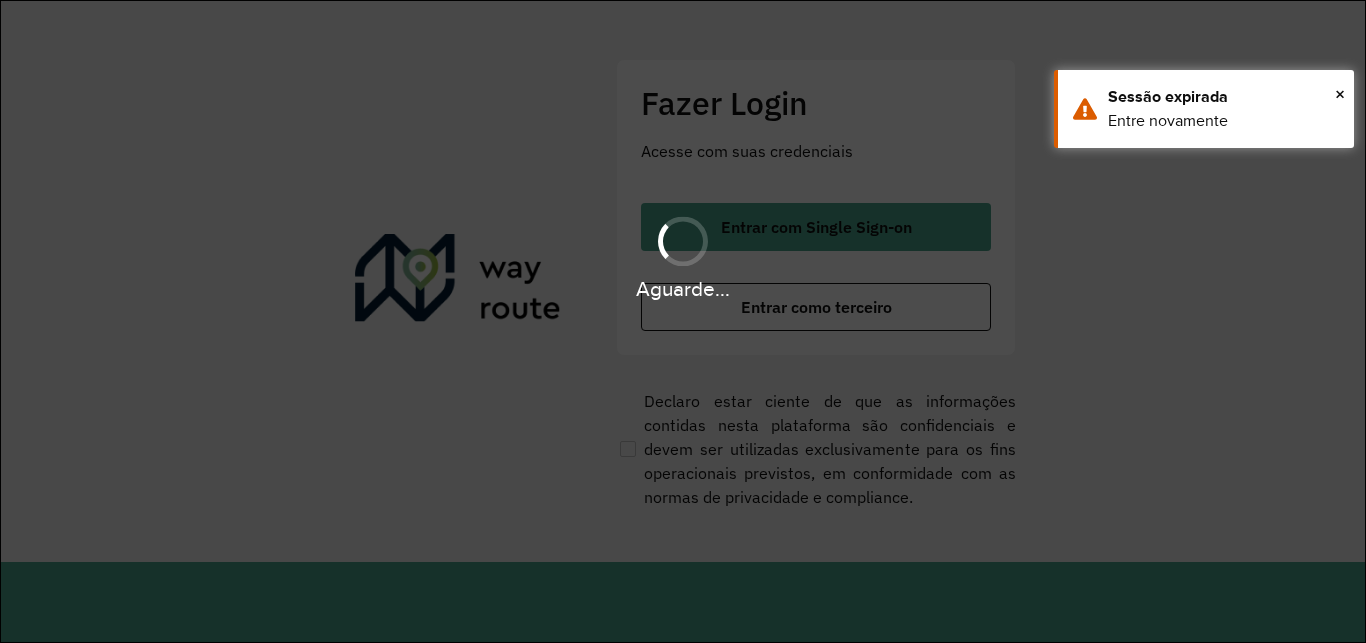 scroll, scrollTop: 0, scrollLeft: 0, axis: both 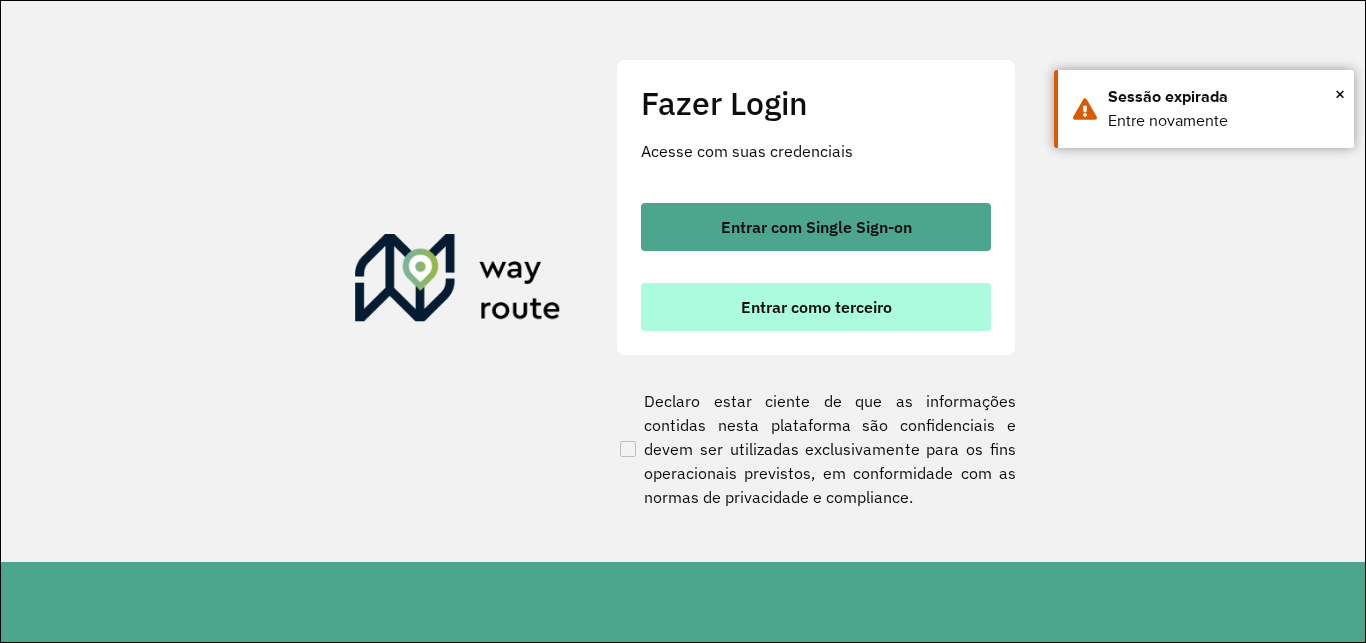 click on "Entrar como terceiro" at bounding box center [816, 307] 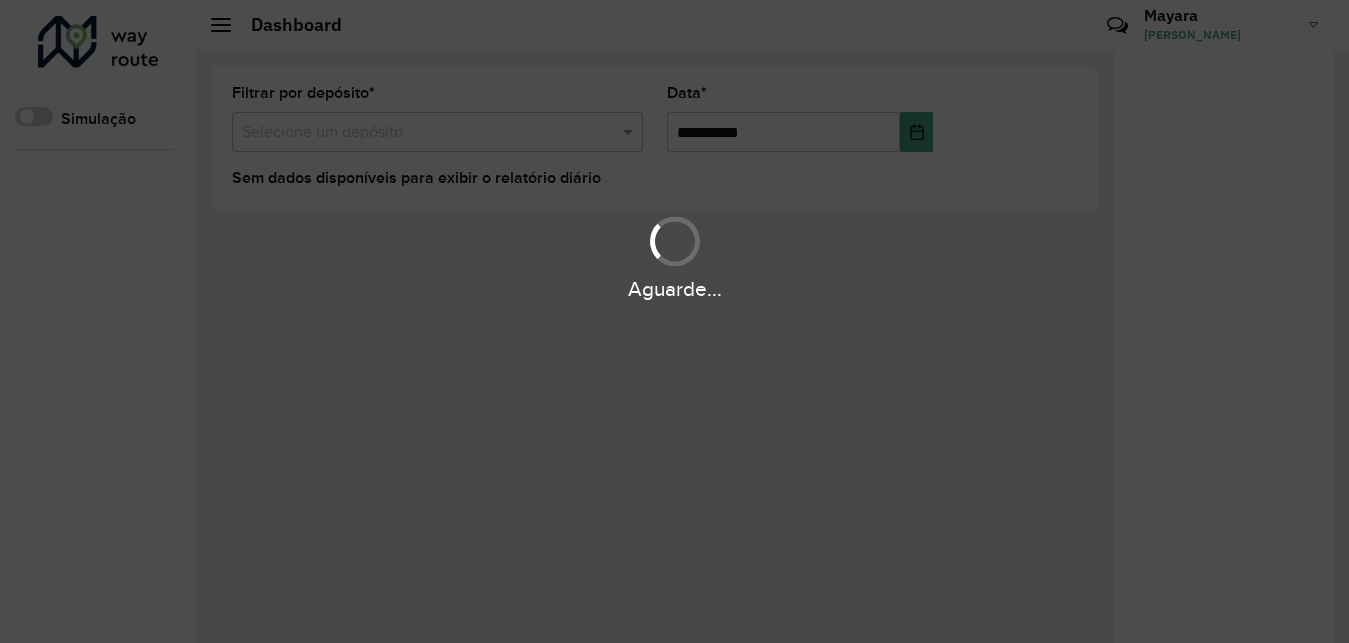 scroll, scrollTop: 0, scrollLeft: 0, axis: both 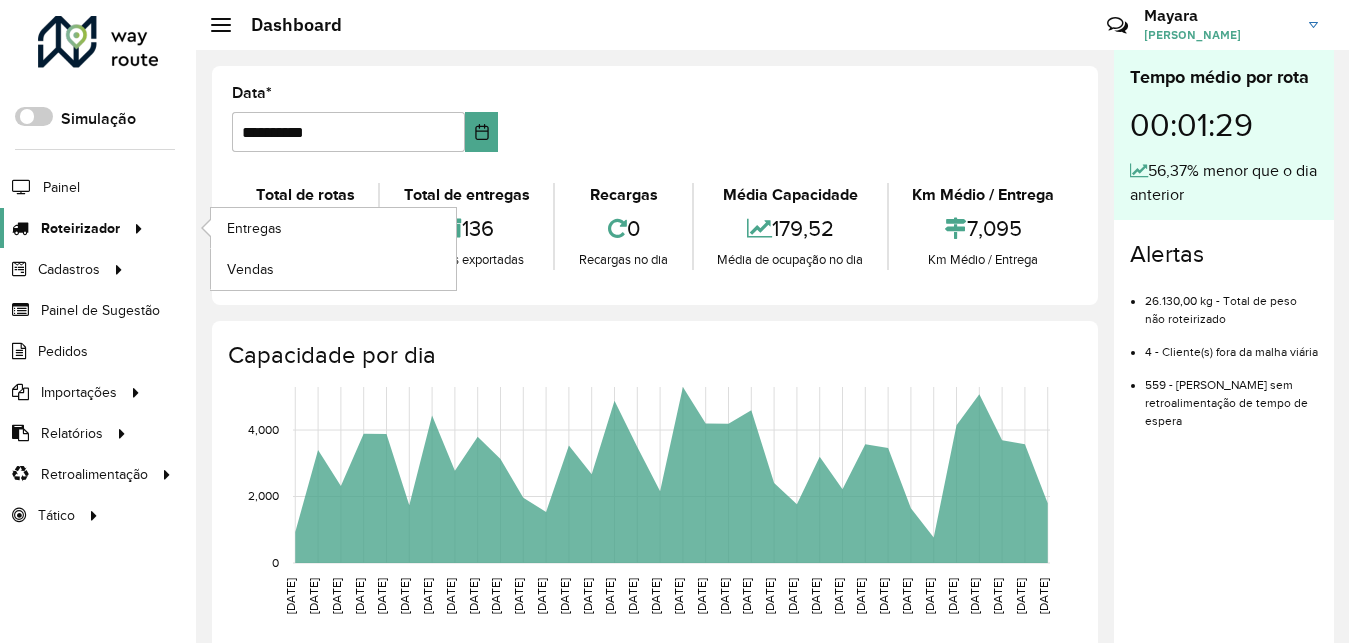 click on "Roteirizador" 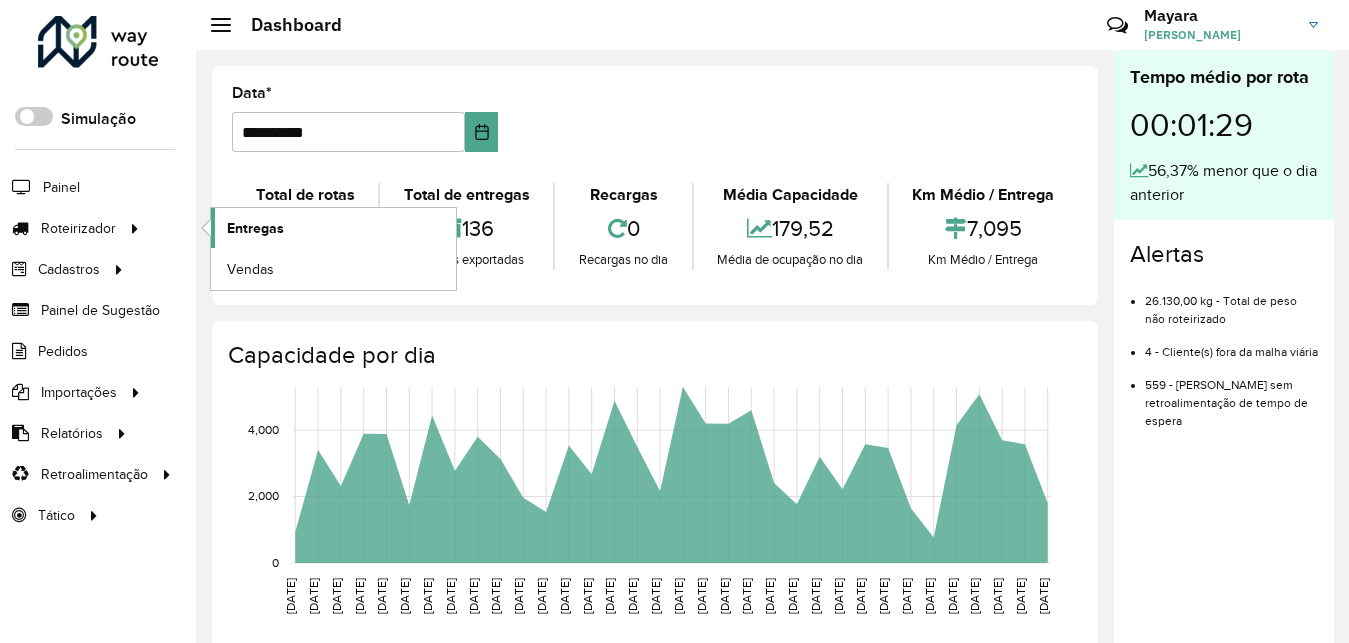 click on "Entregas" 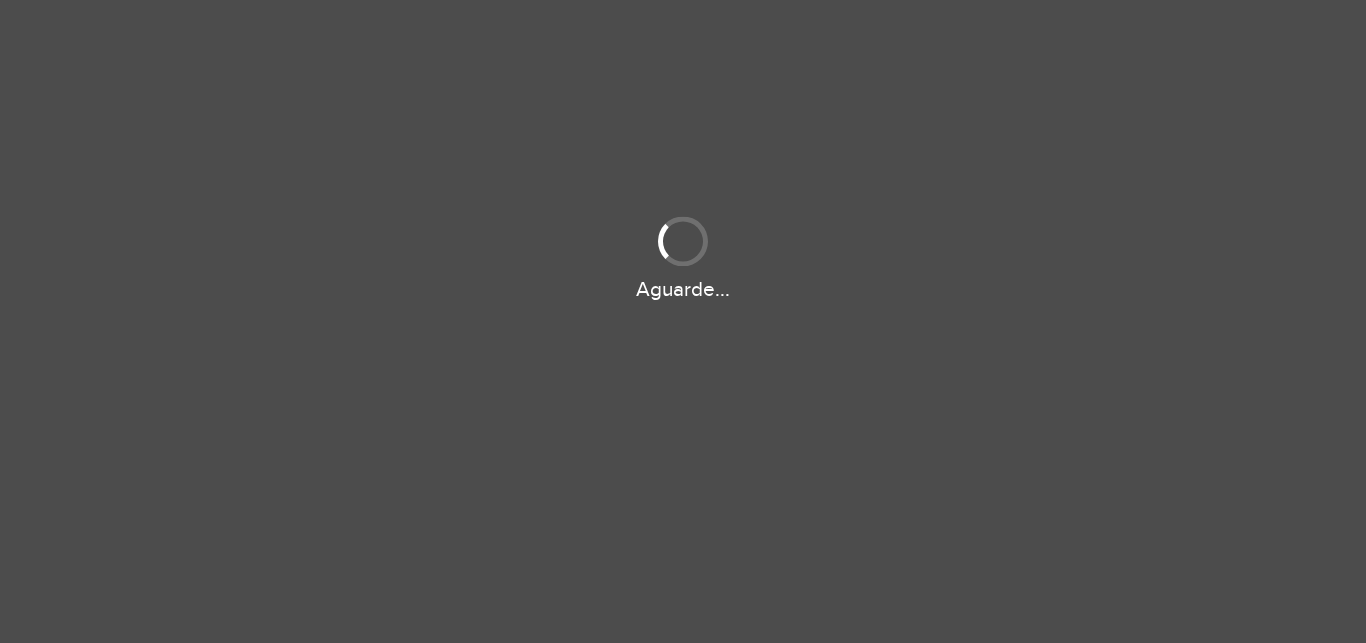 scroll, scrollTop: 0, scrollLeft: 0, axis: both 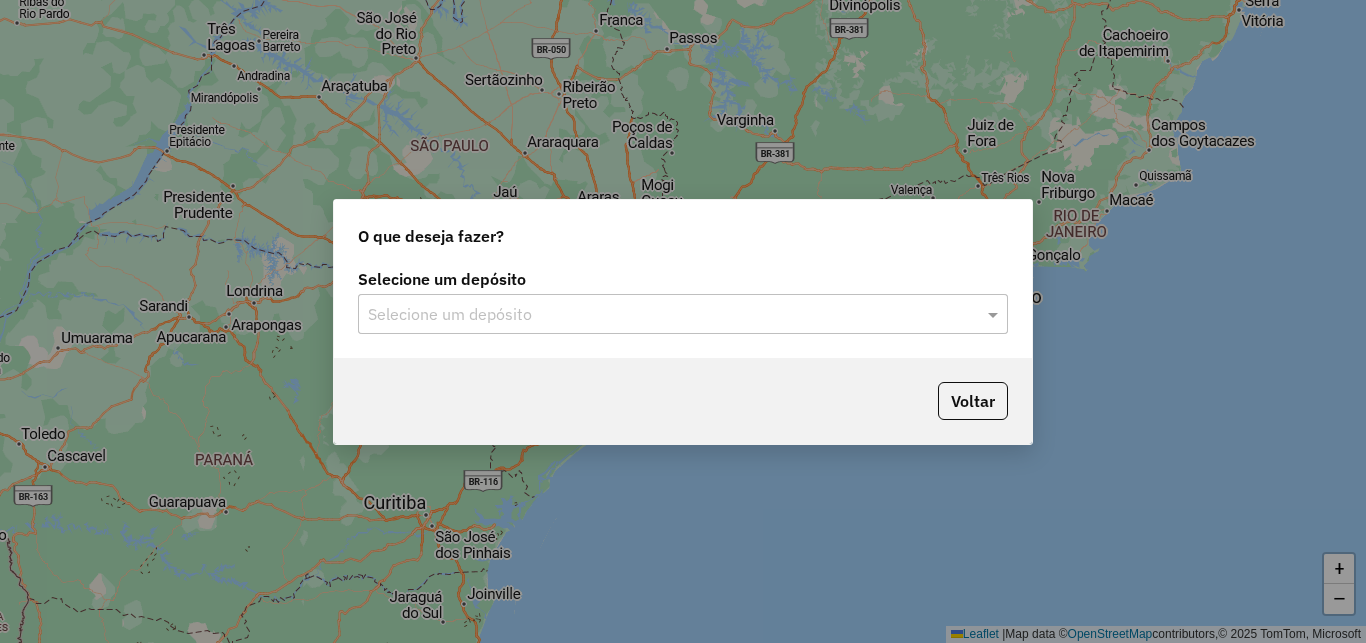 click 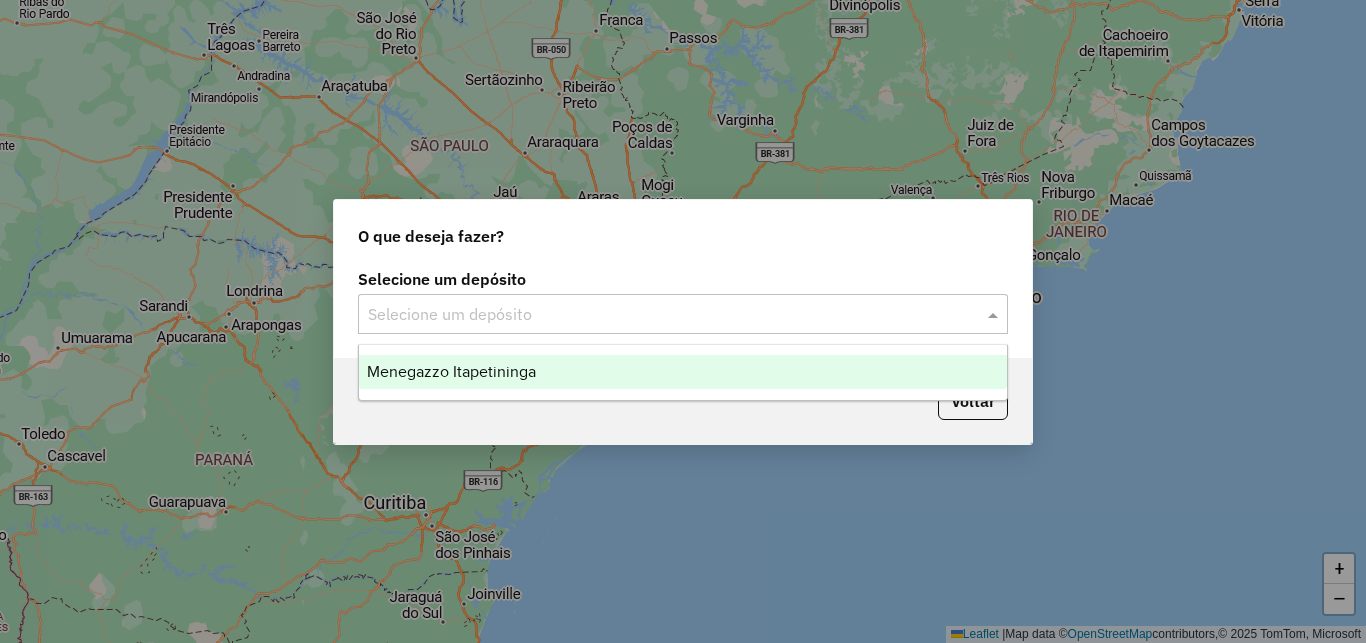 click on "Menegazzo Itapetininga" at bounding box center [451, 371] 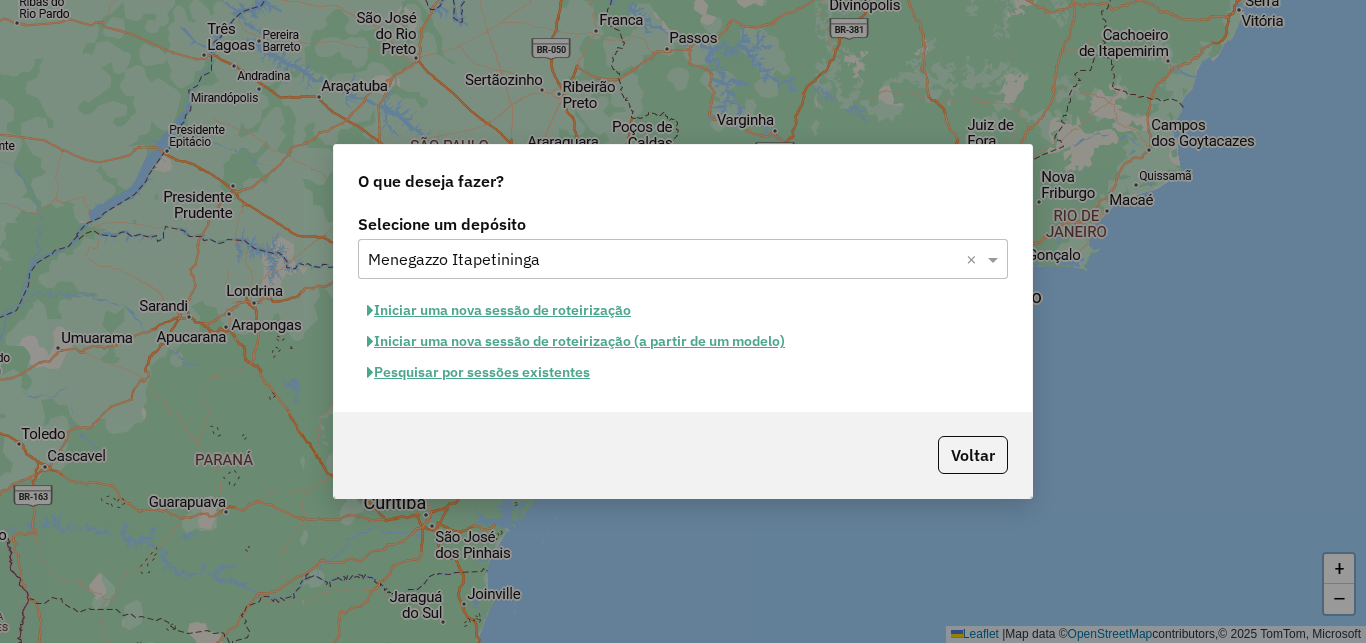 click on "Pesquisar por sessões existentes" 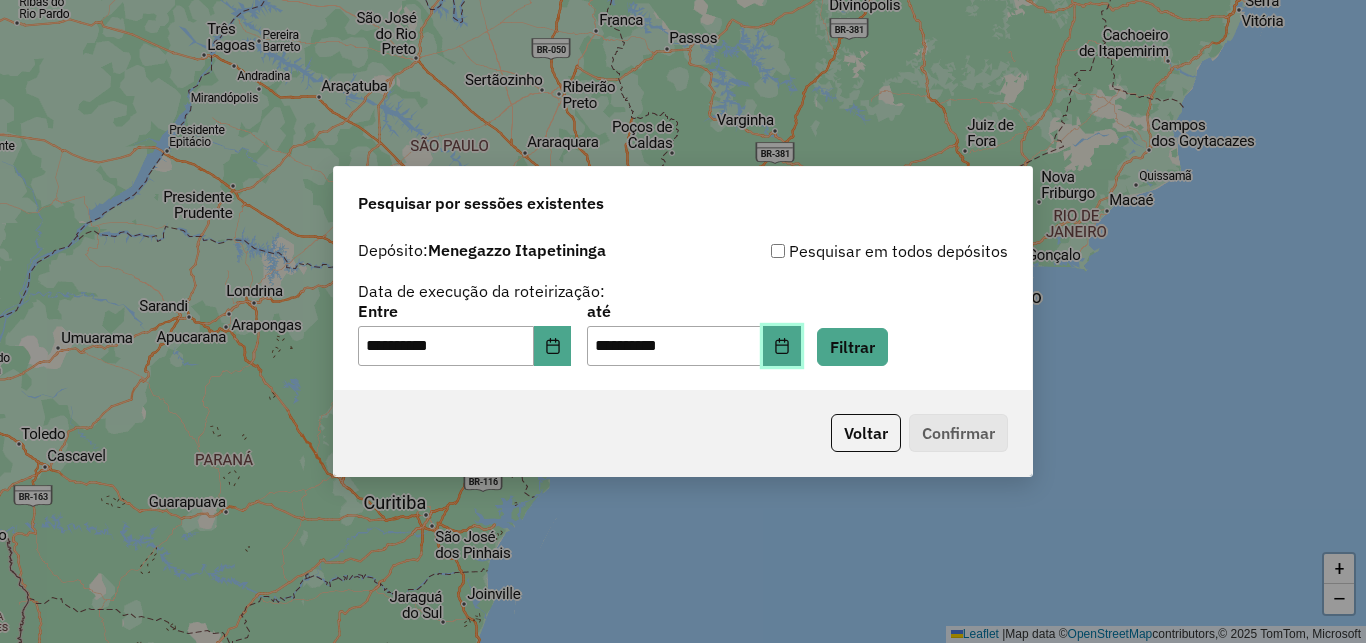 click at bounding box center [782, 346] 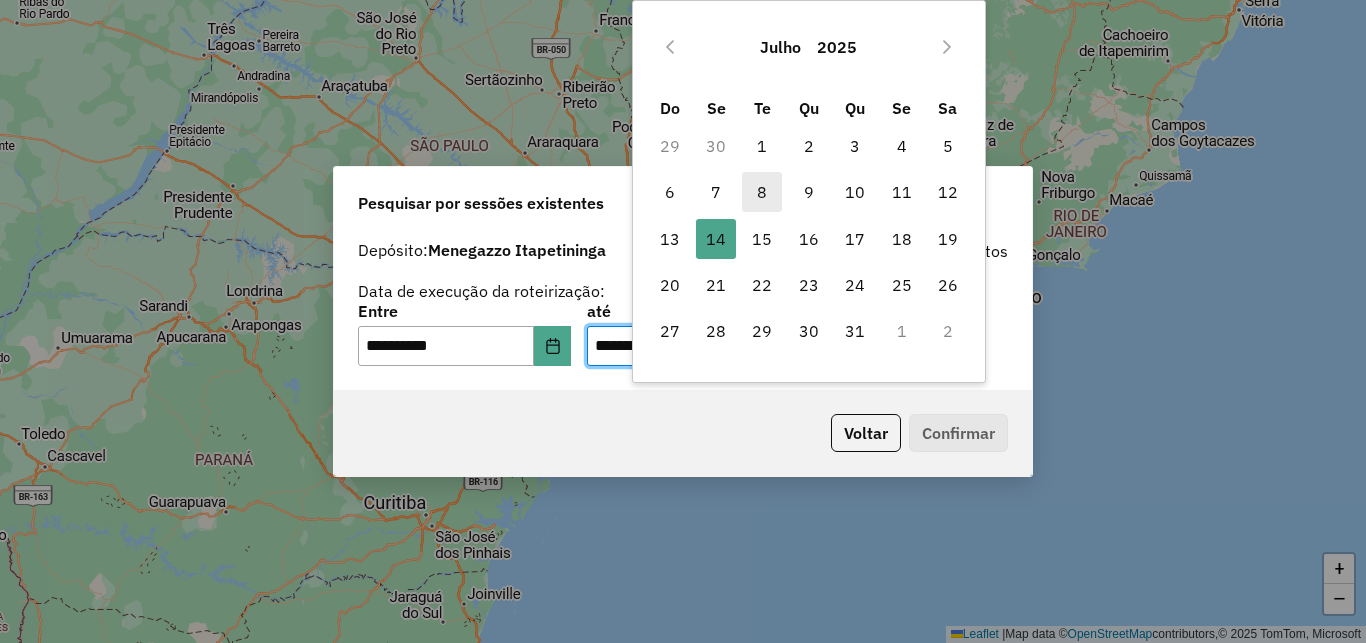 click on "8" at bounding box center (762, 192) 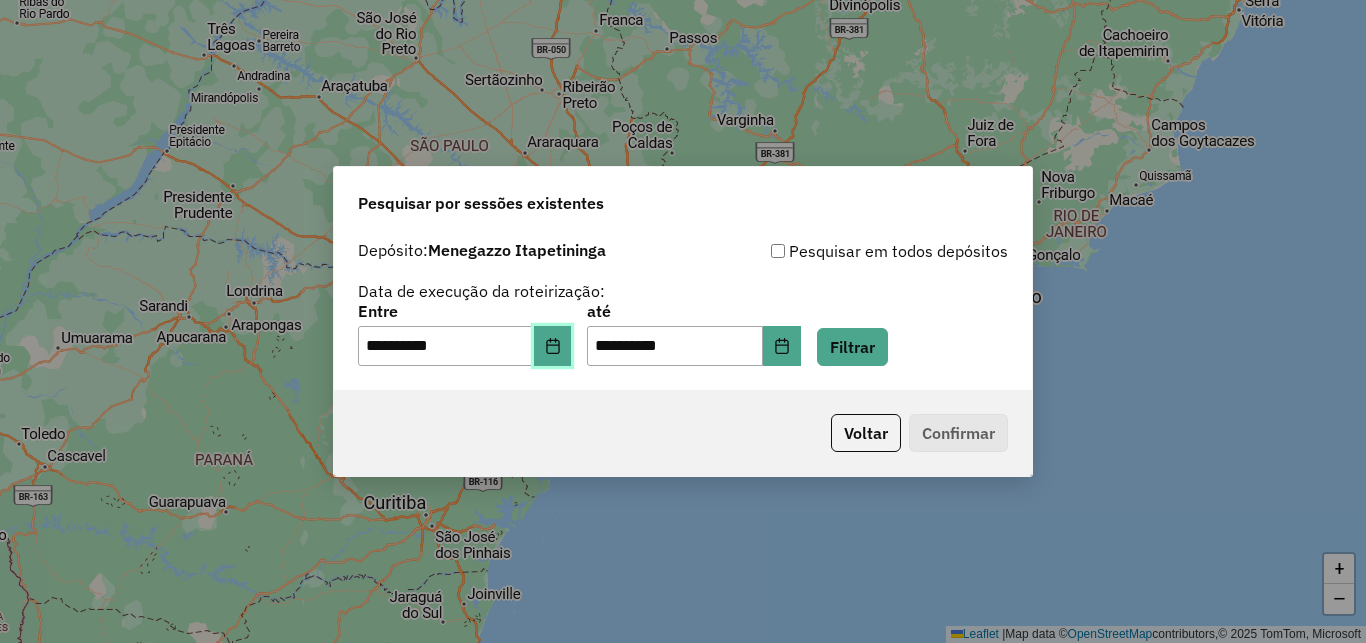 click at bounding box center [553, 346] 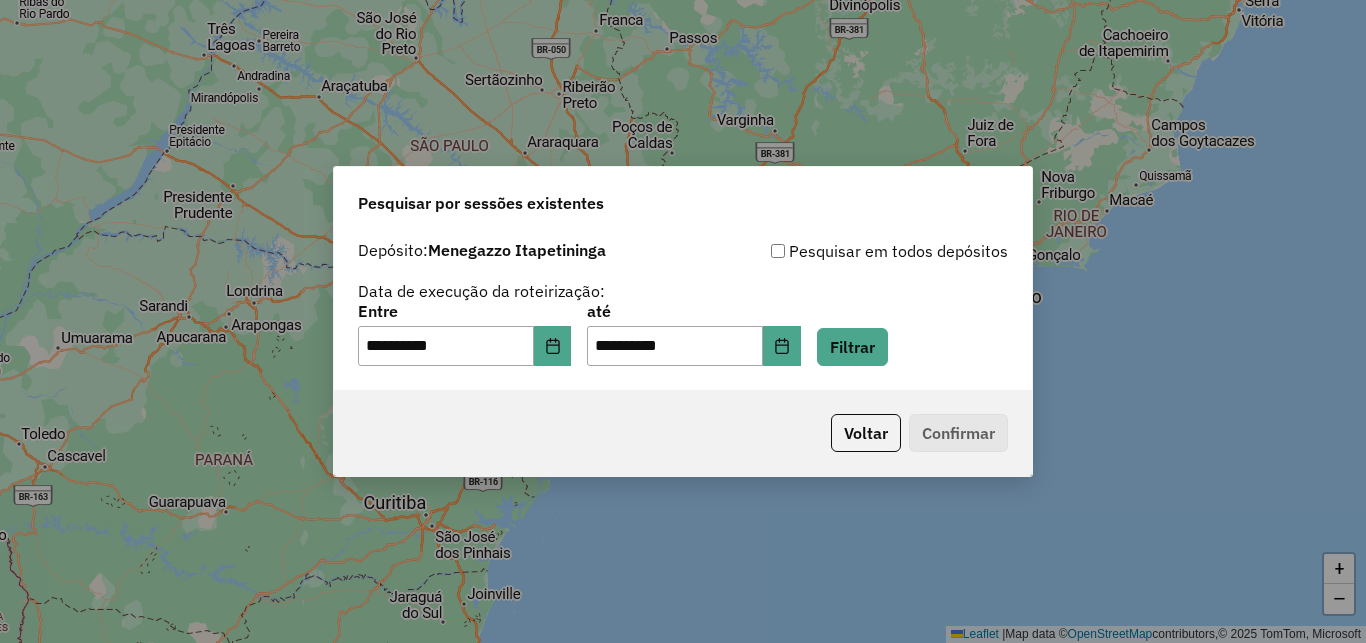 click on "Voltar   Confirmar" 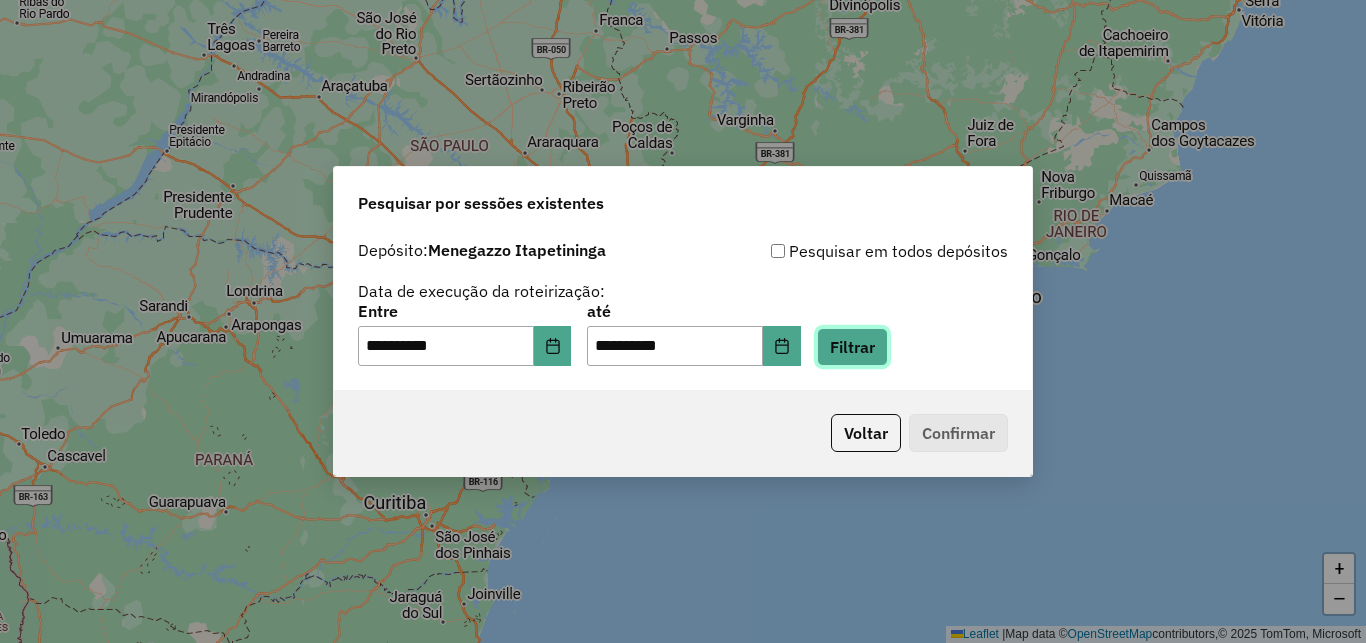 click on "Filtrar" 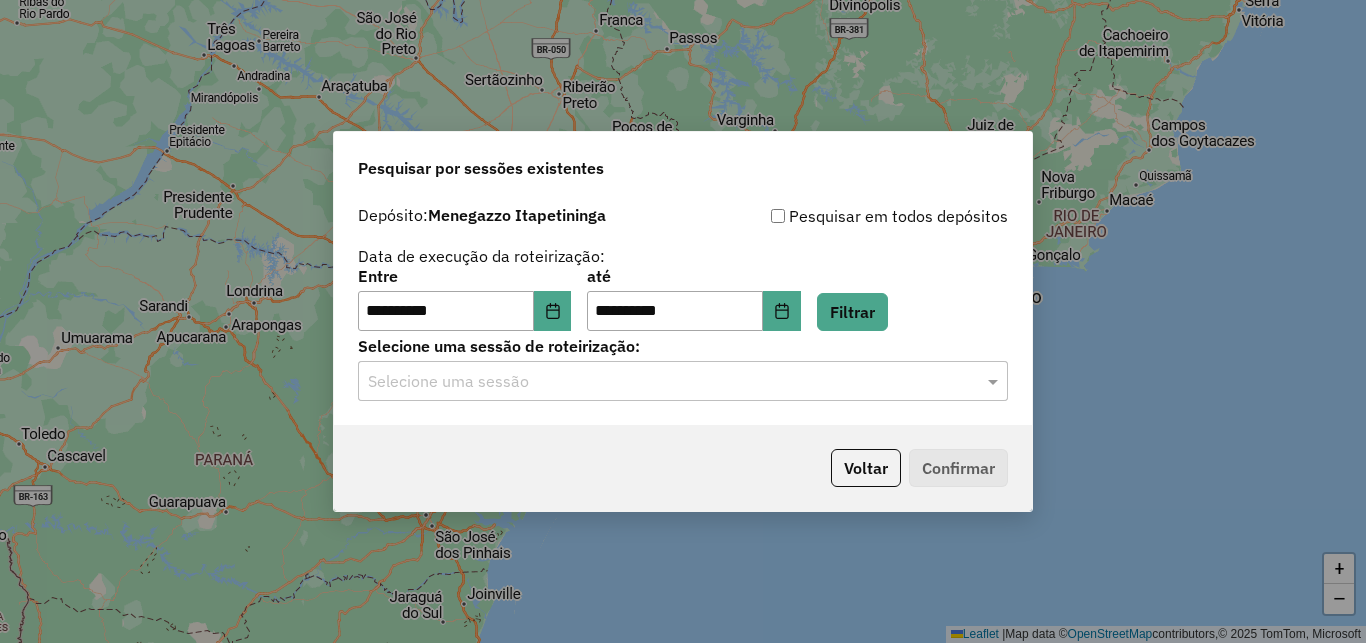 click 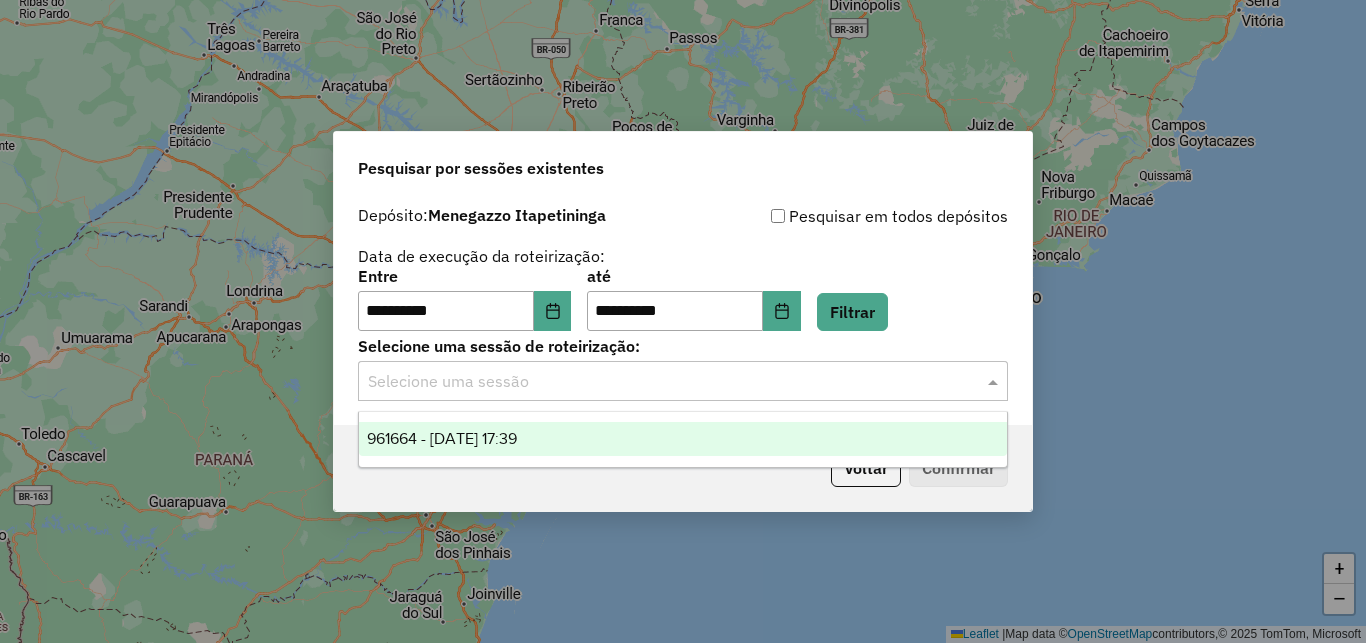 click on "961664 - 08/07/2025 17:39" at bounding box center [442, 438] 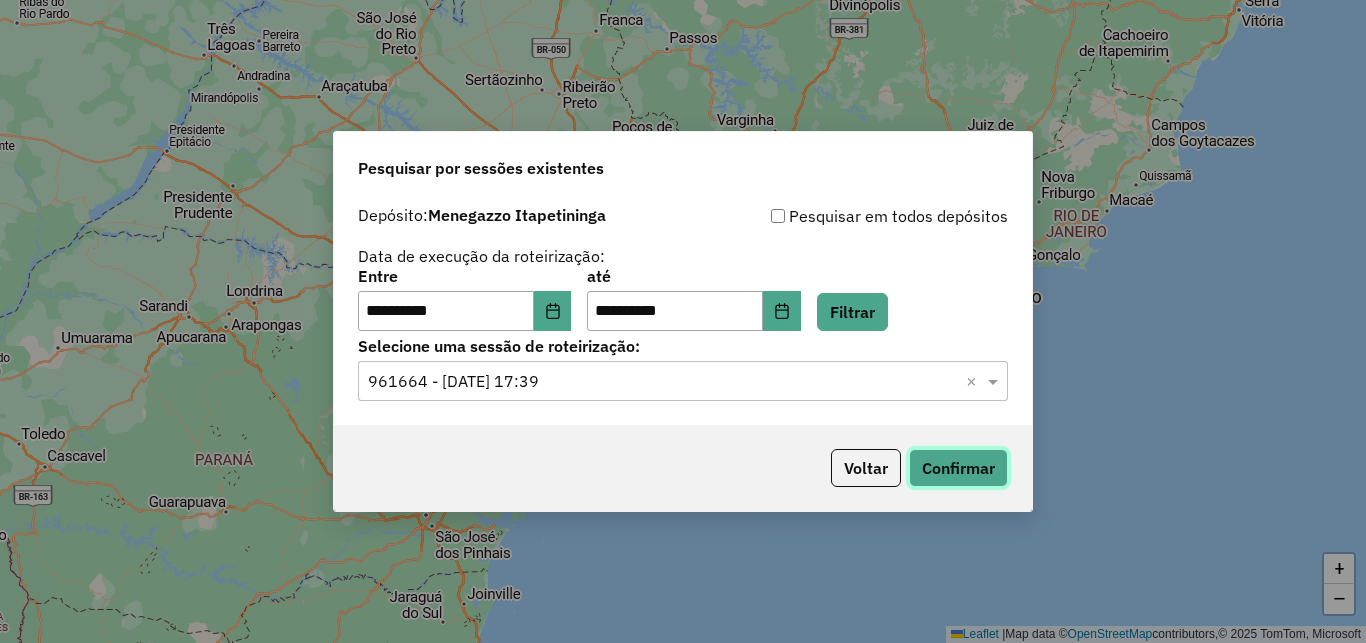 click on "Confirmar" 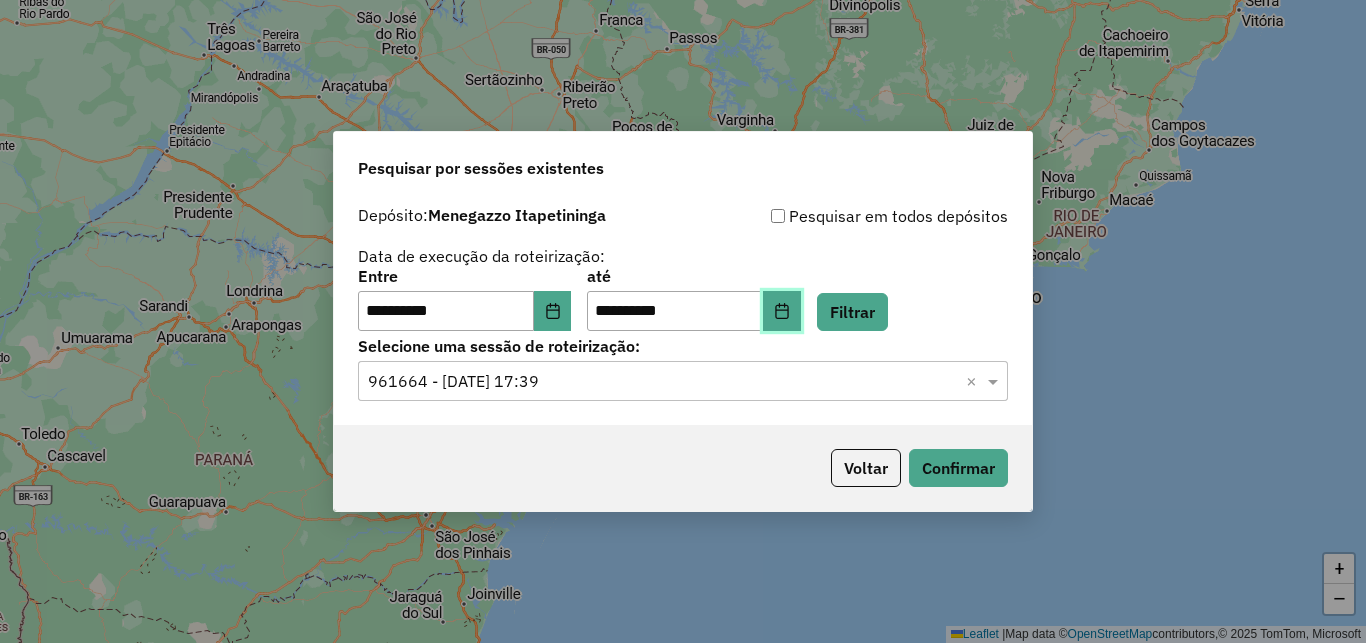 click 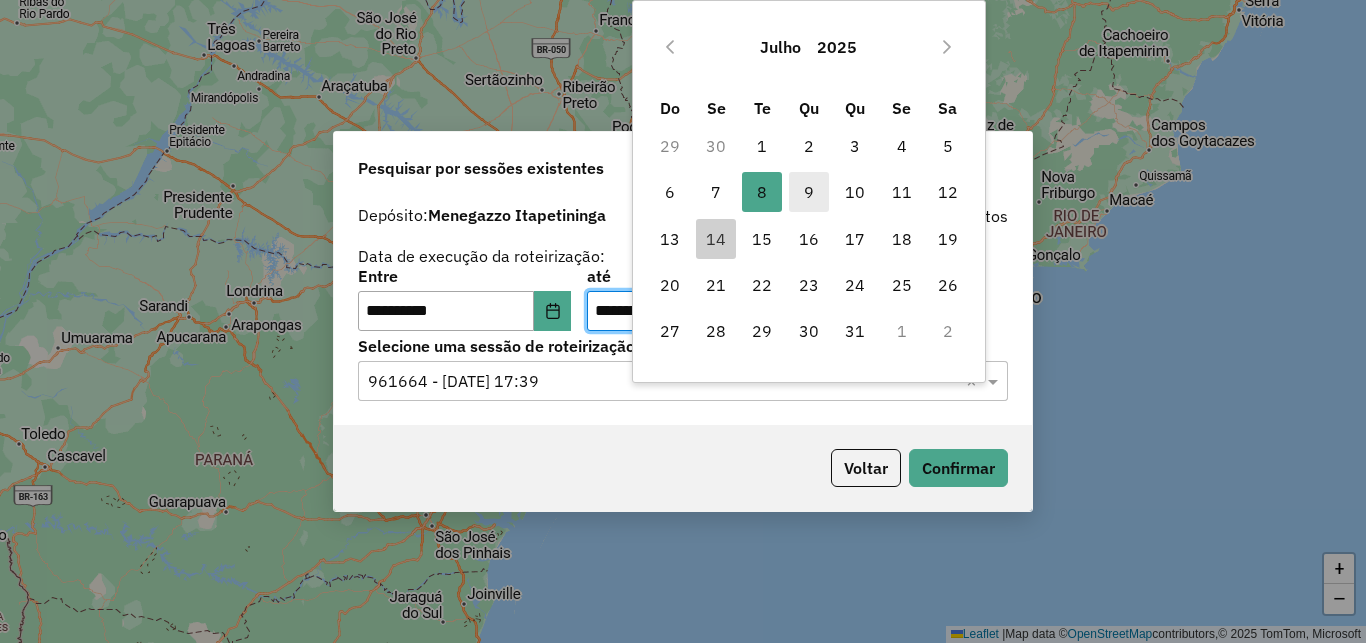 click on "9" at bounding box center (809, 192) 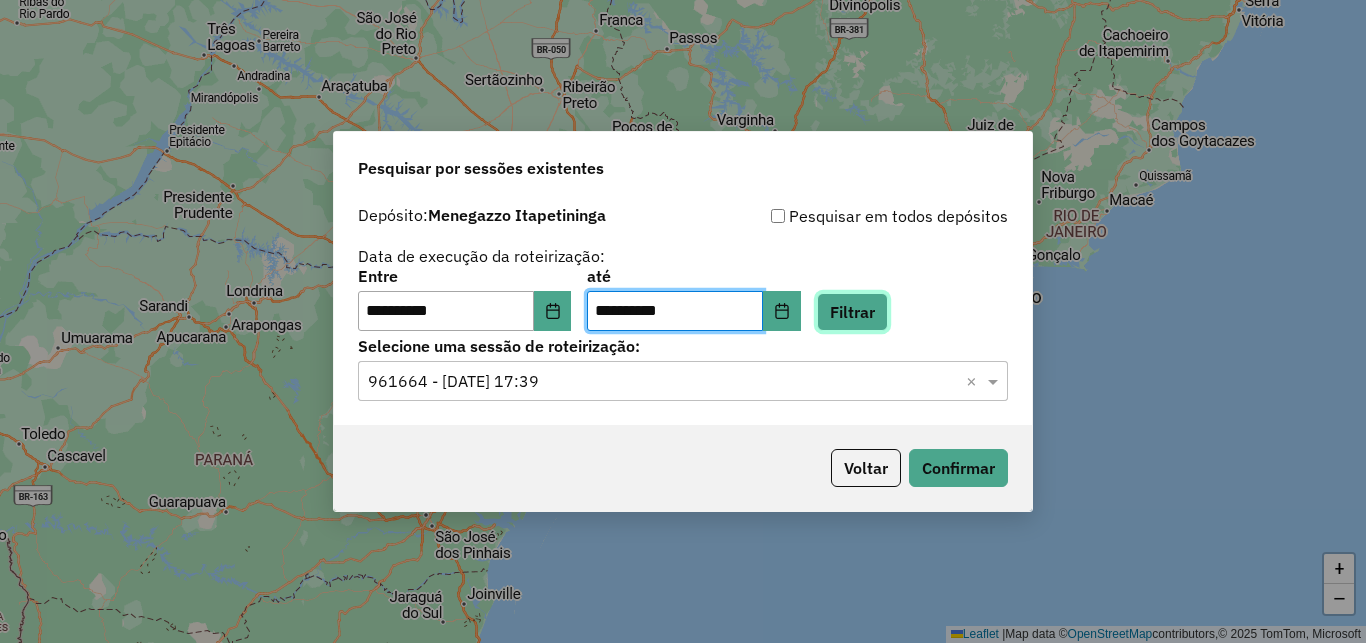 click on "Filtrar" 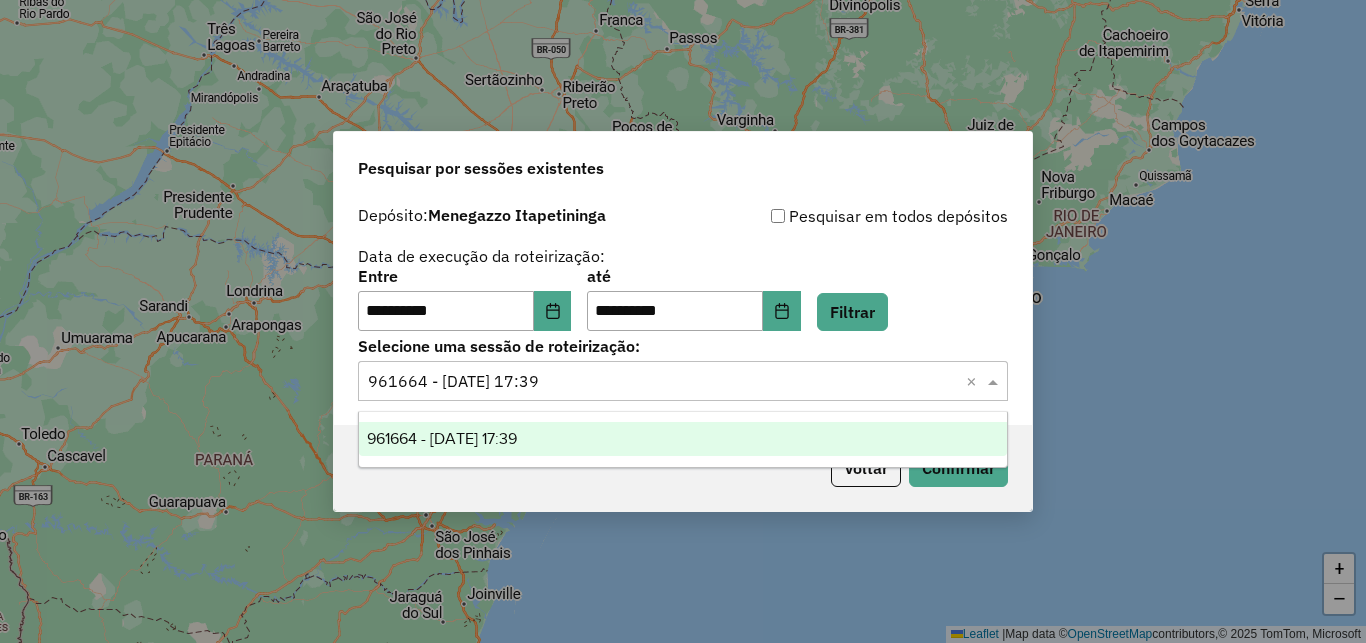 click 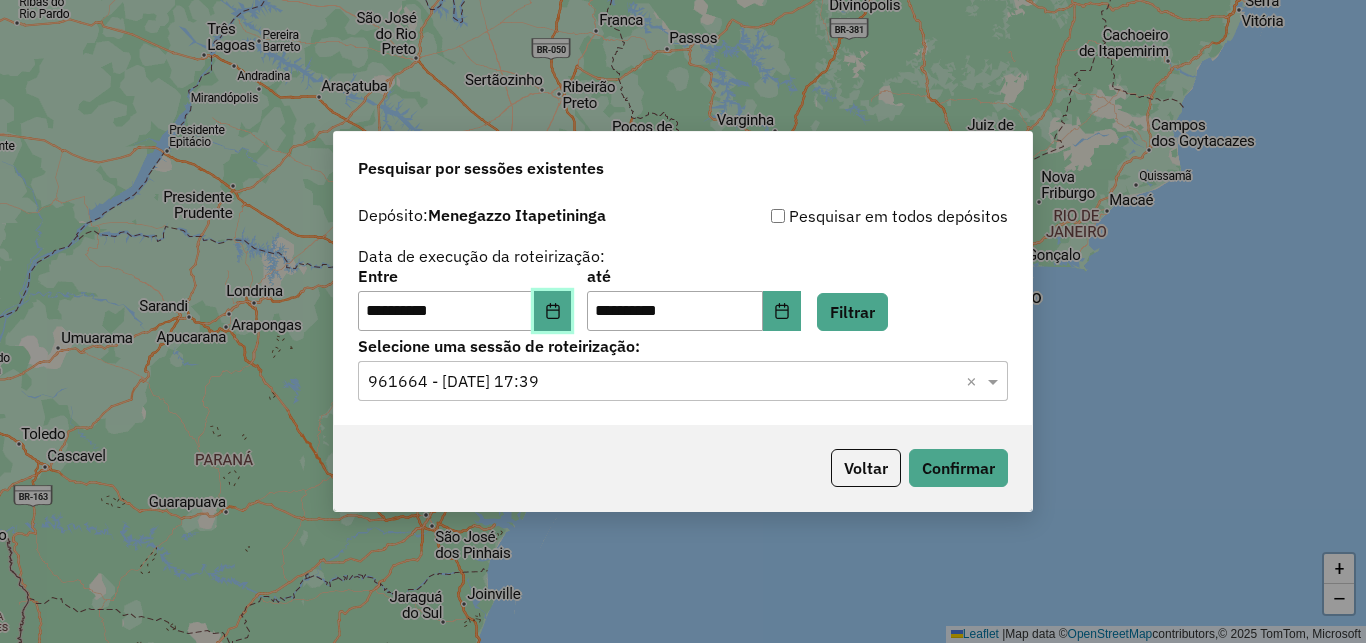 click 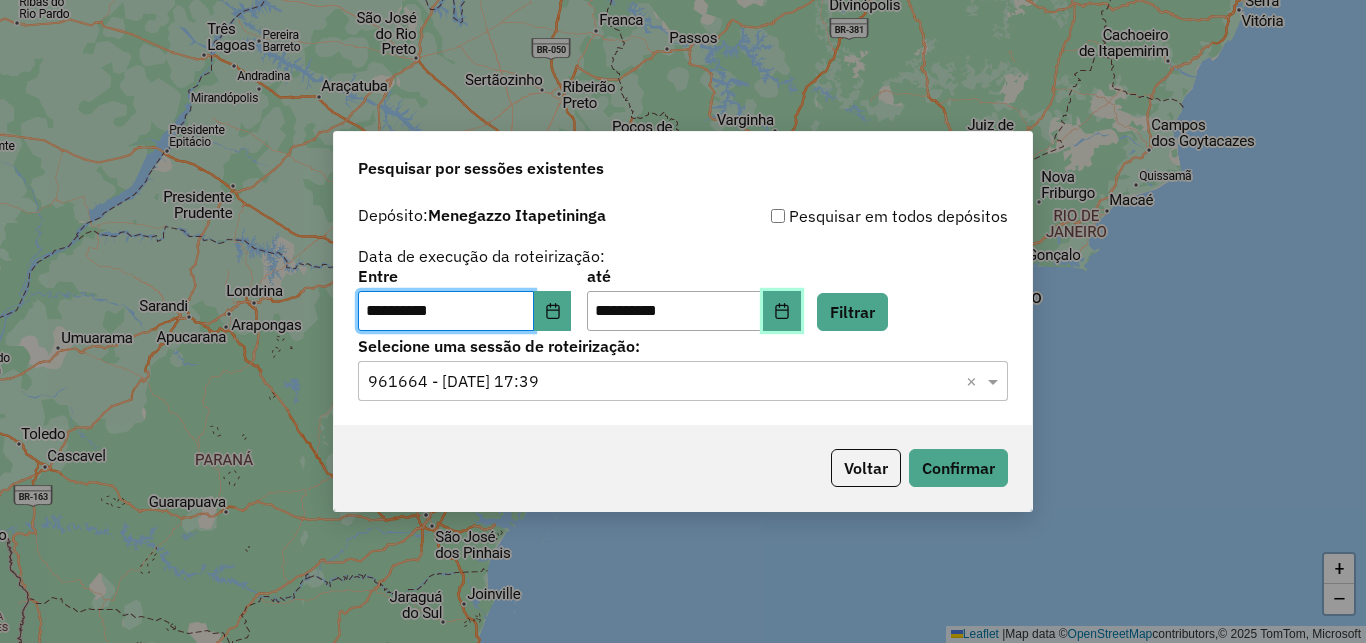 click at bounding box center [782, 311] 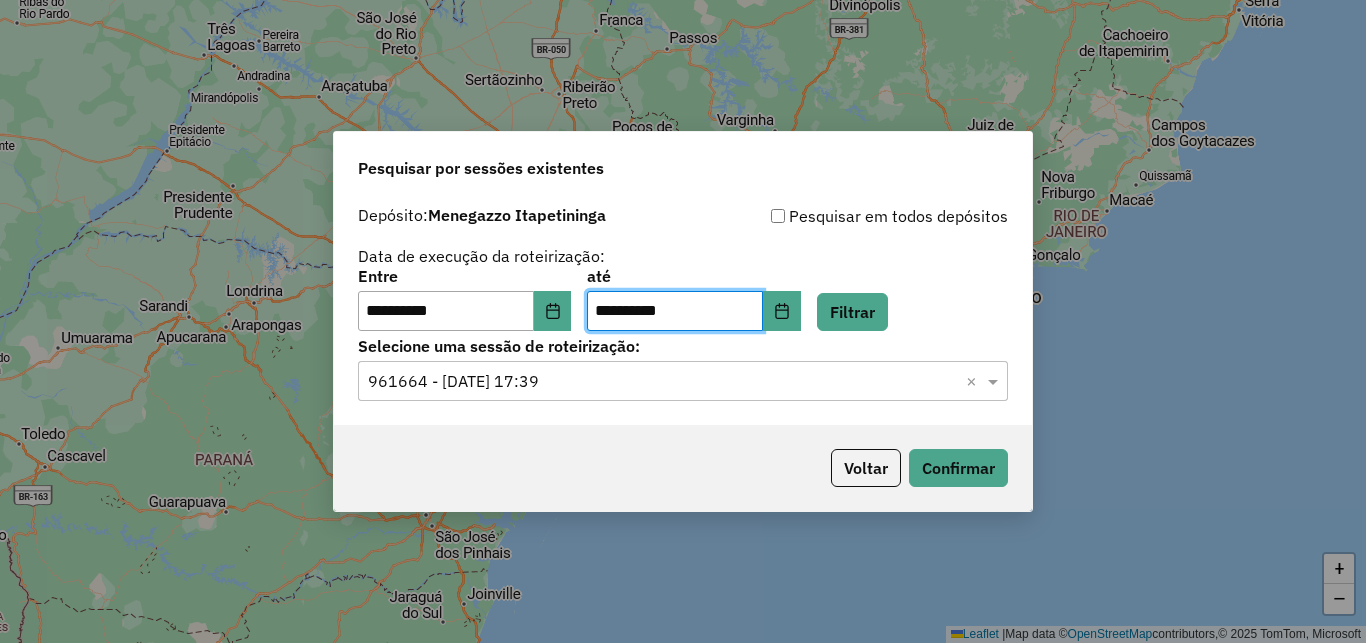 click on "Voltar   Confirmar" 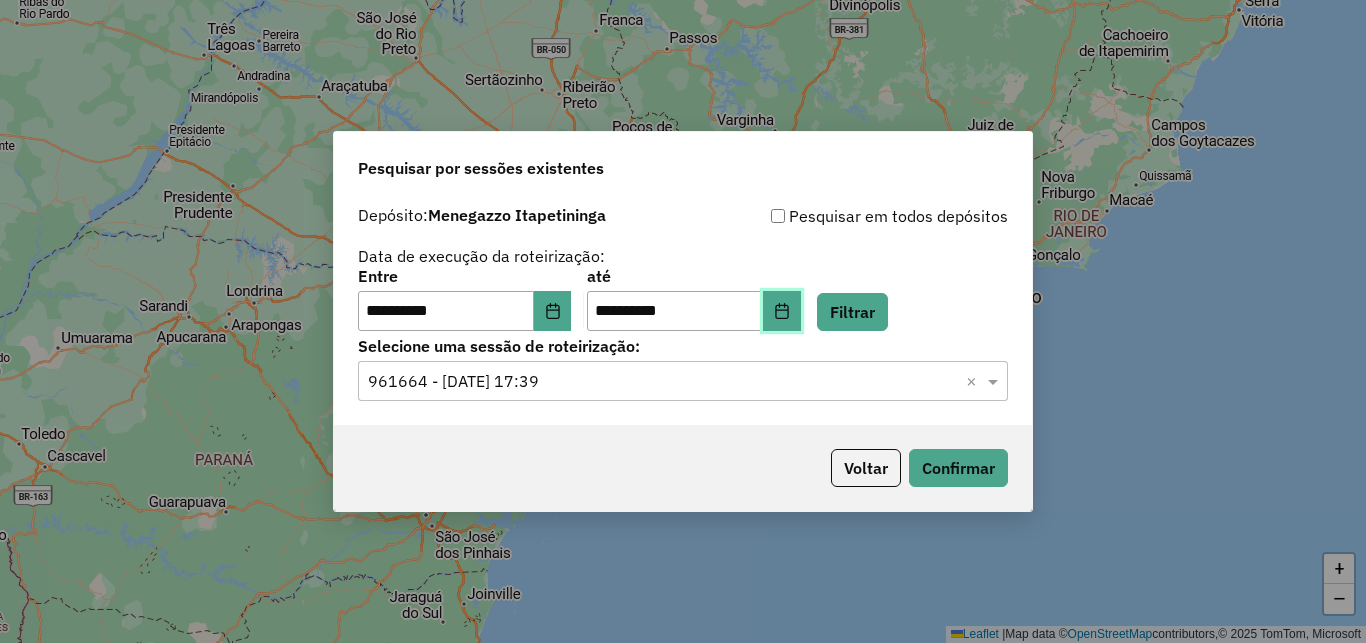 click 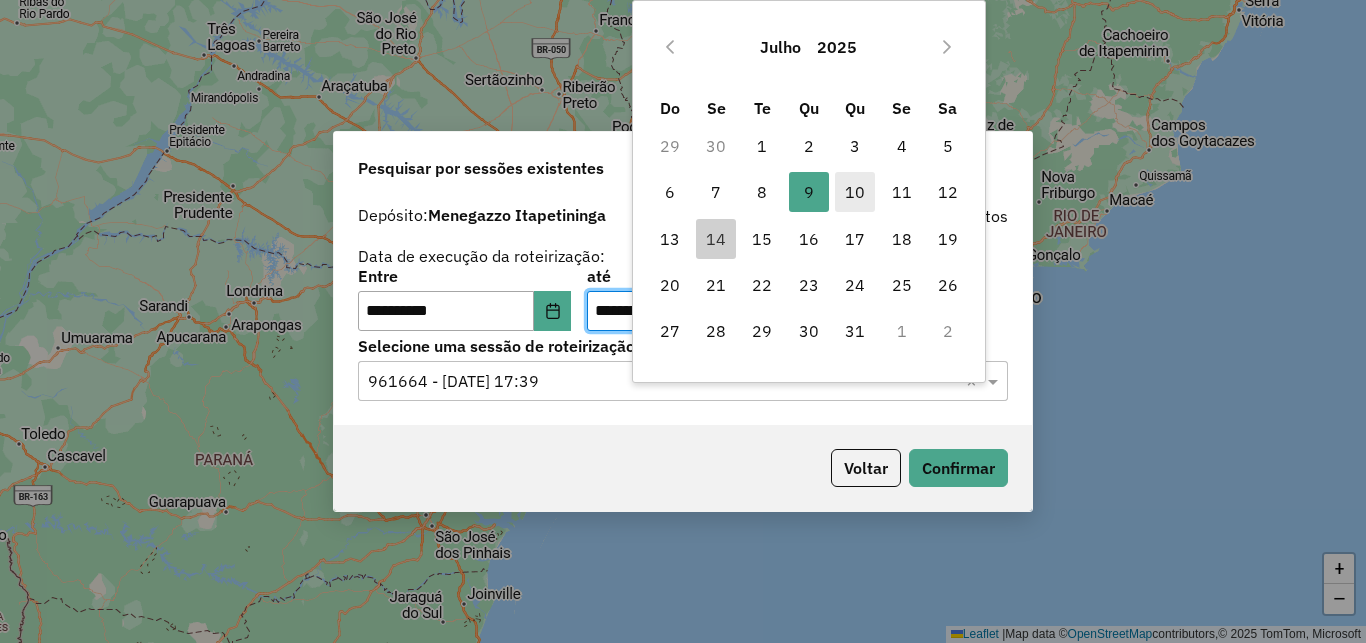 click on "10" at bounding box center (855, 192) 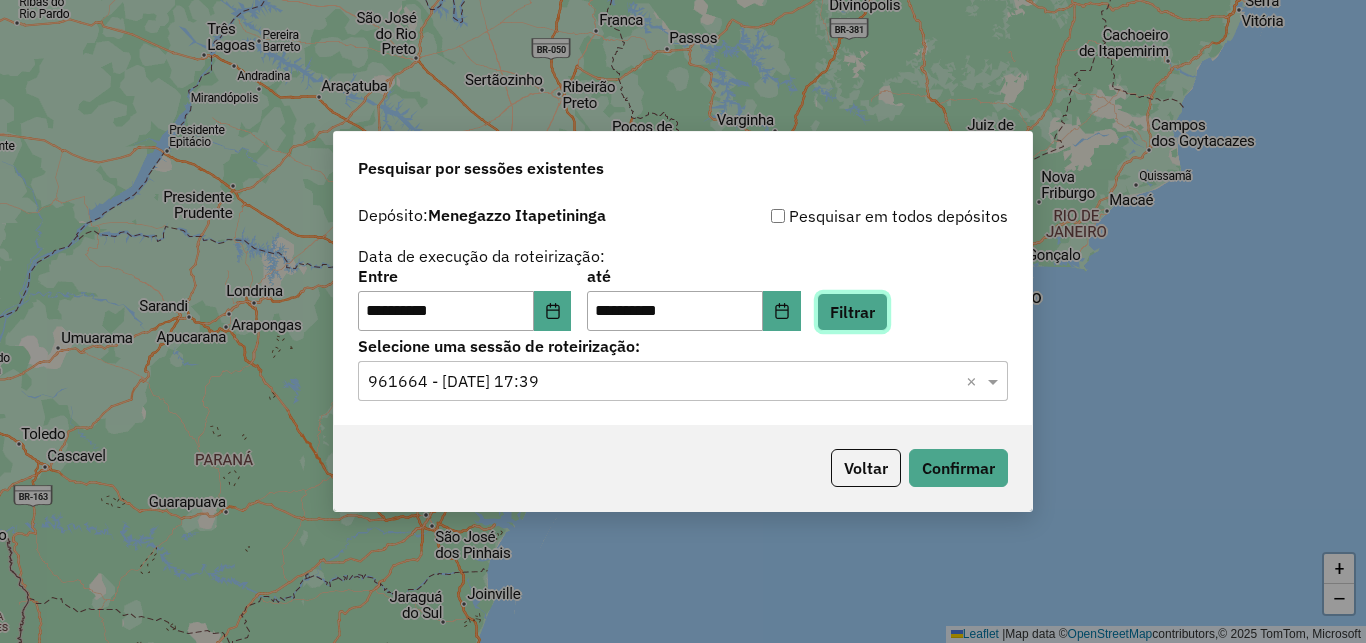 drag, startPoint x: 940, startPoint y: 310, endPoint x: 846, endPoint y: 371, distance: 112.05802 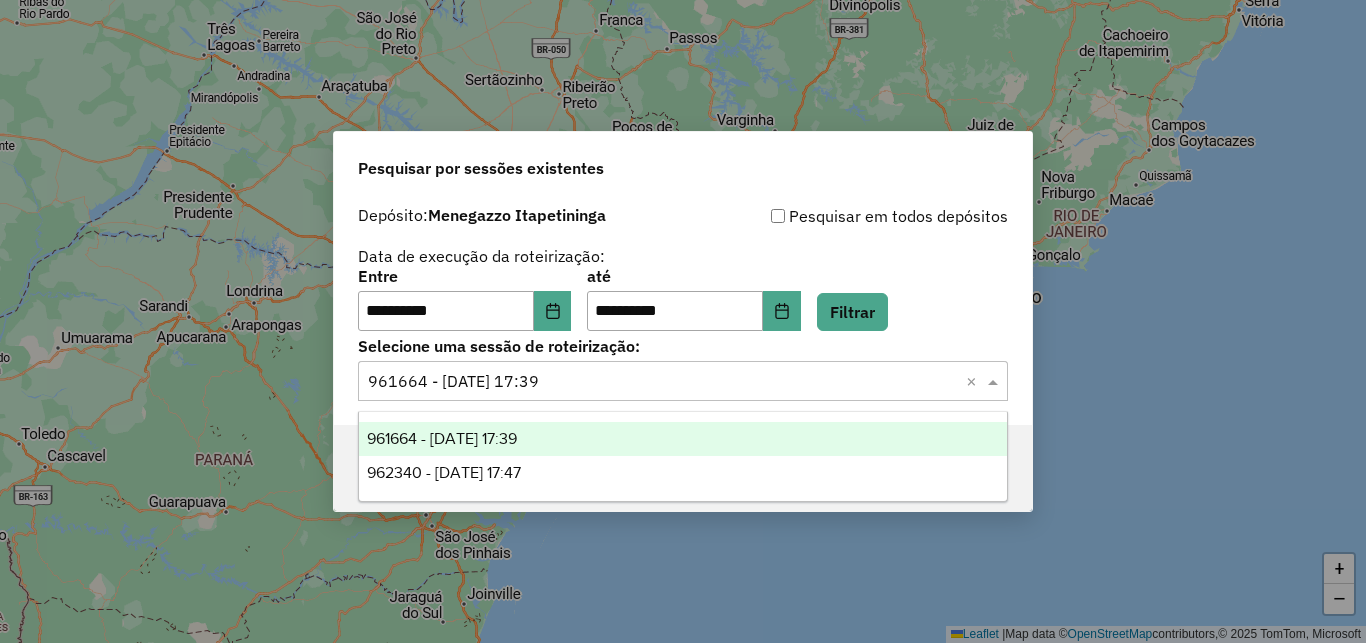 click 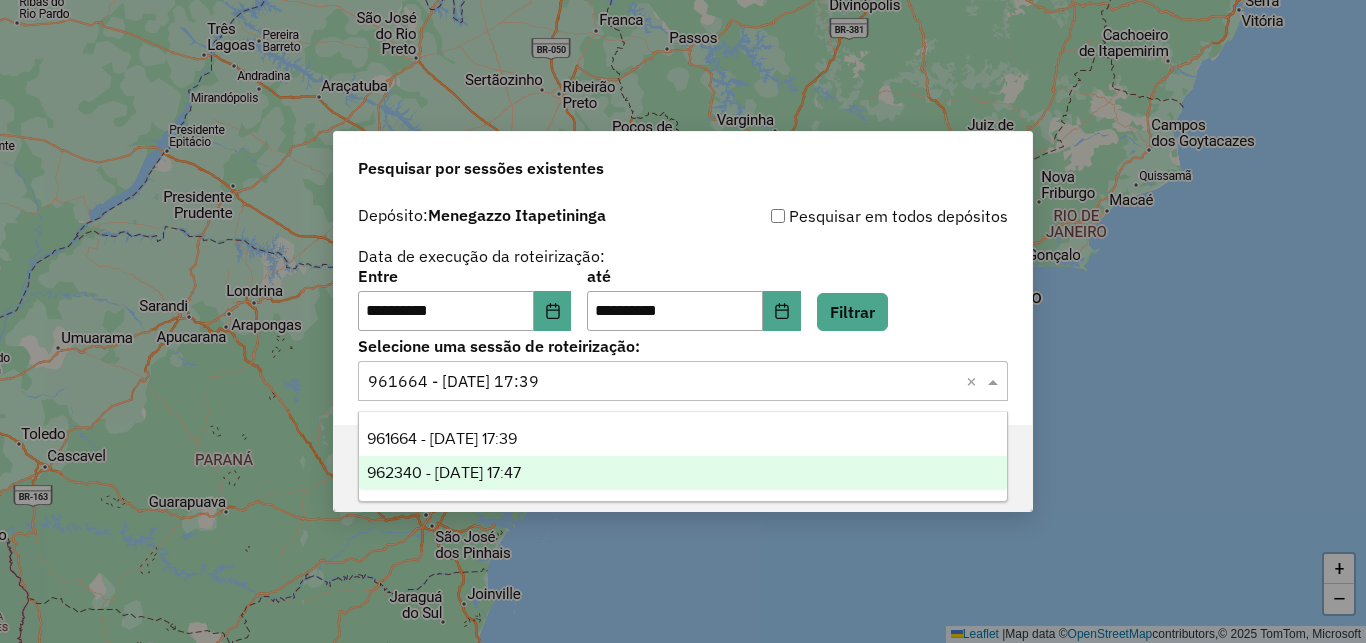 click on "962340 - 10/07/2025 17:47" at bounding box center (683, 473) 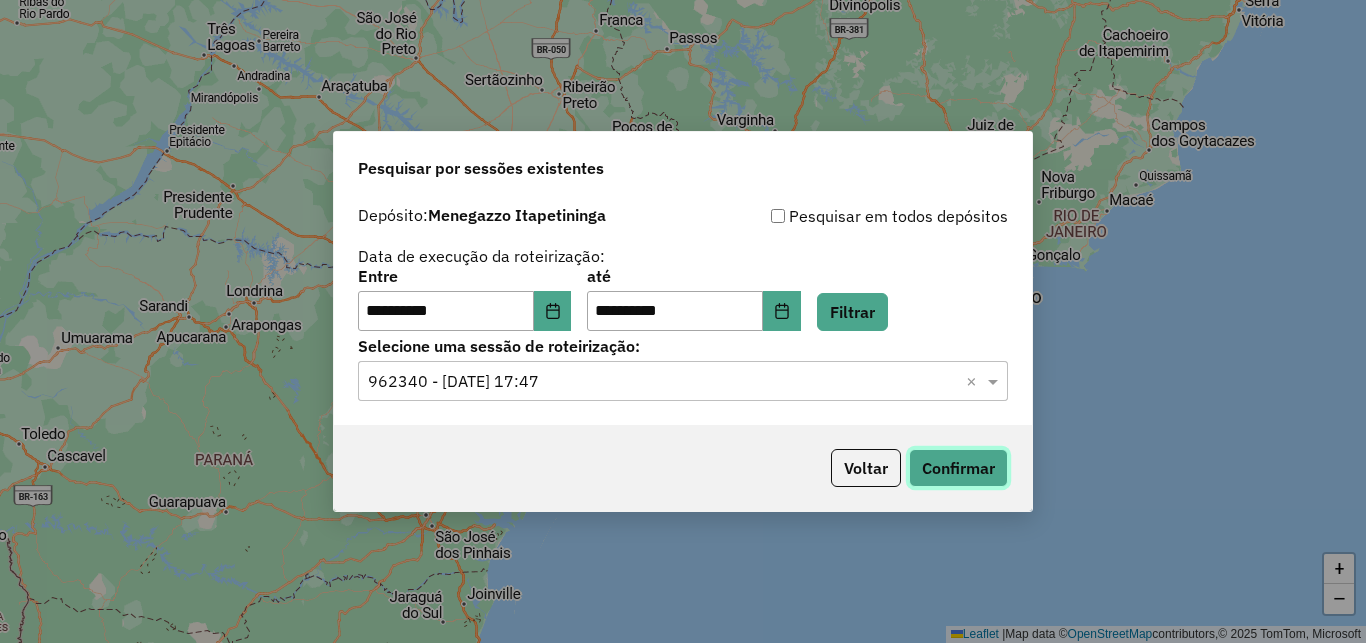 click on "Confirmar" 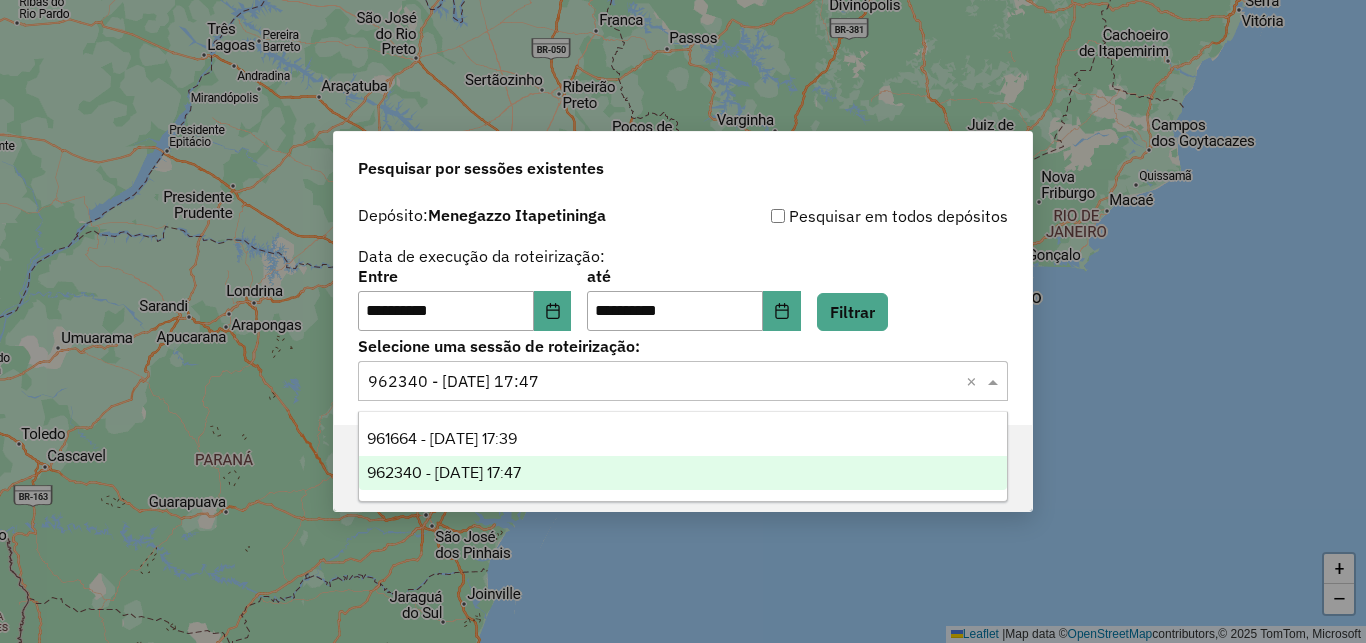 click 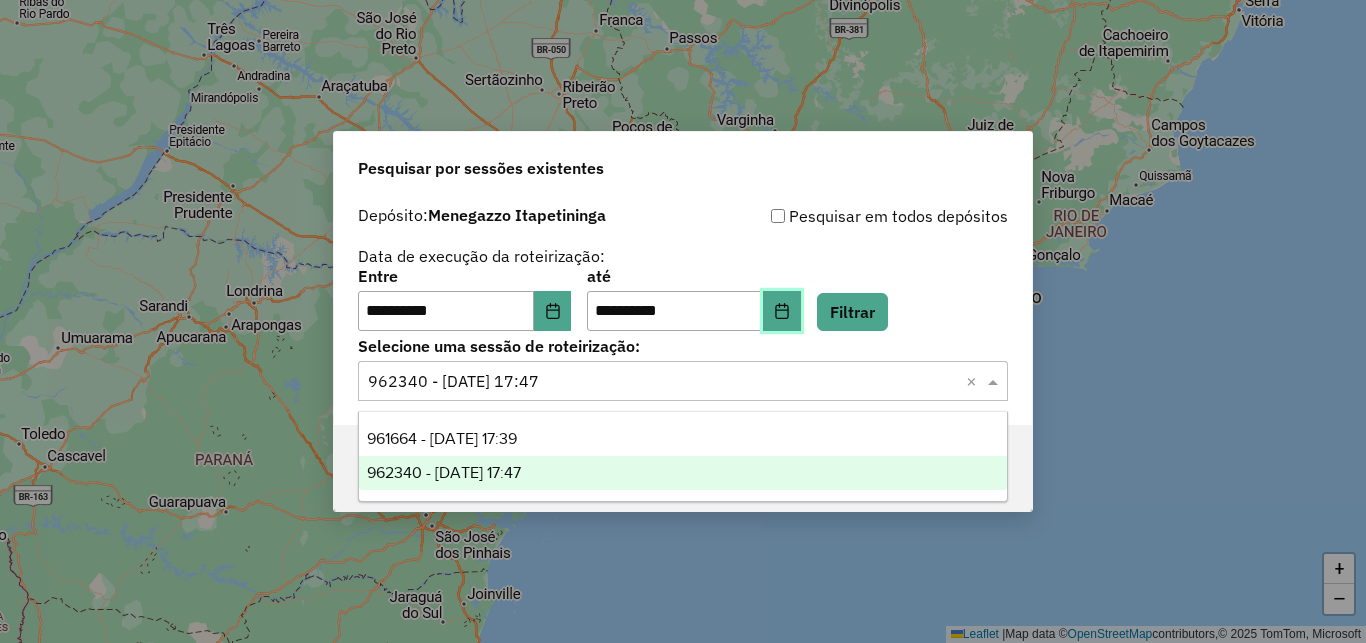click 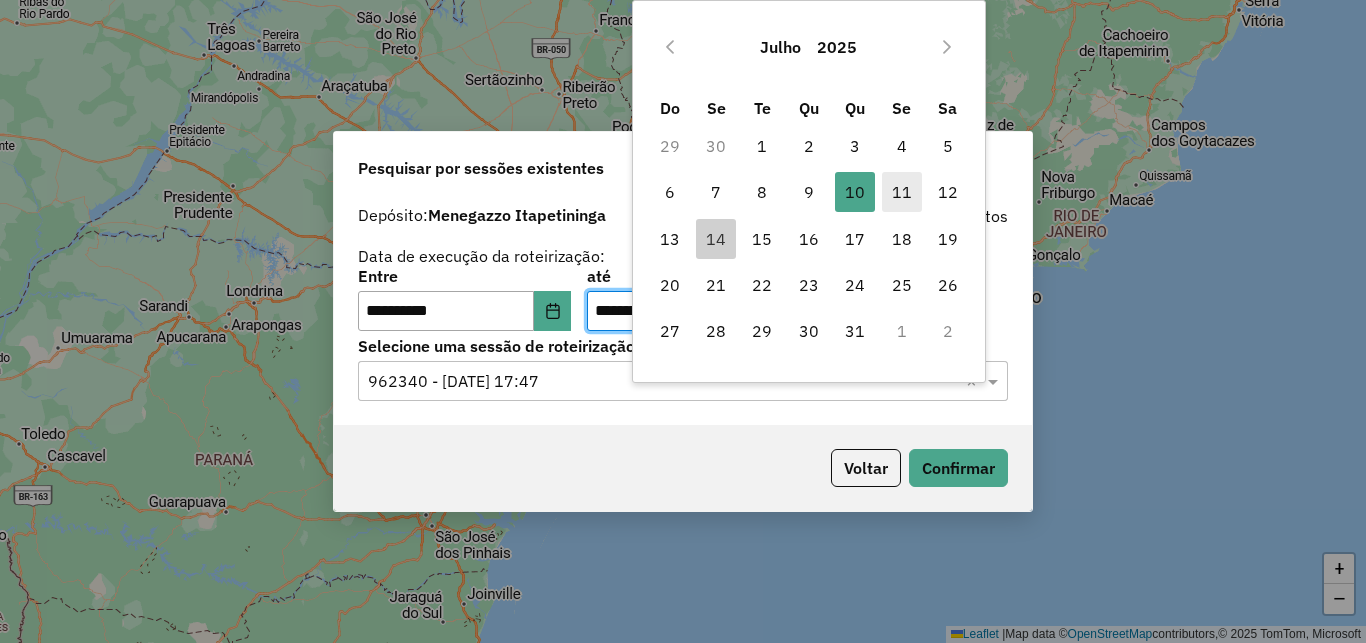click on "11" at bounding box center (902, 192) 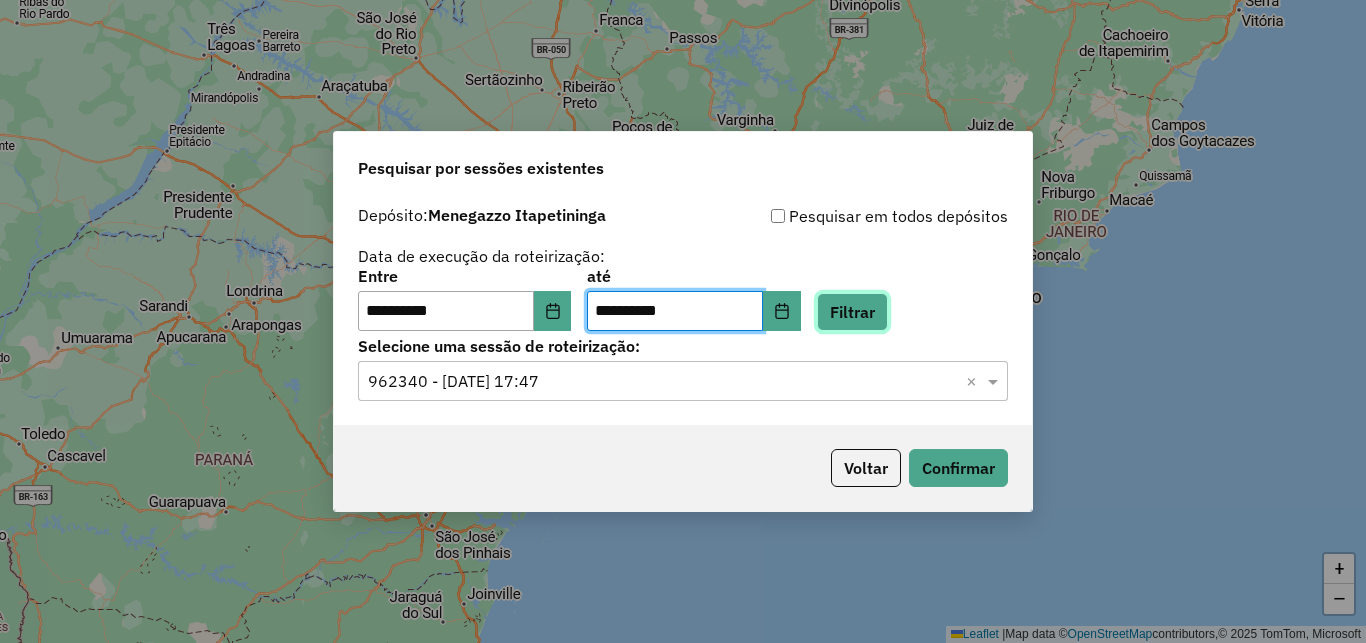 click on "Filtrar" 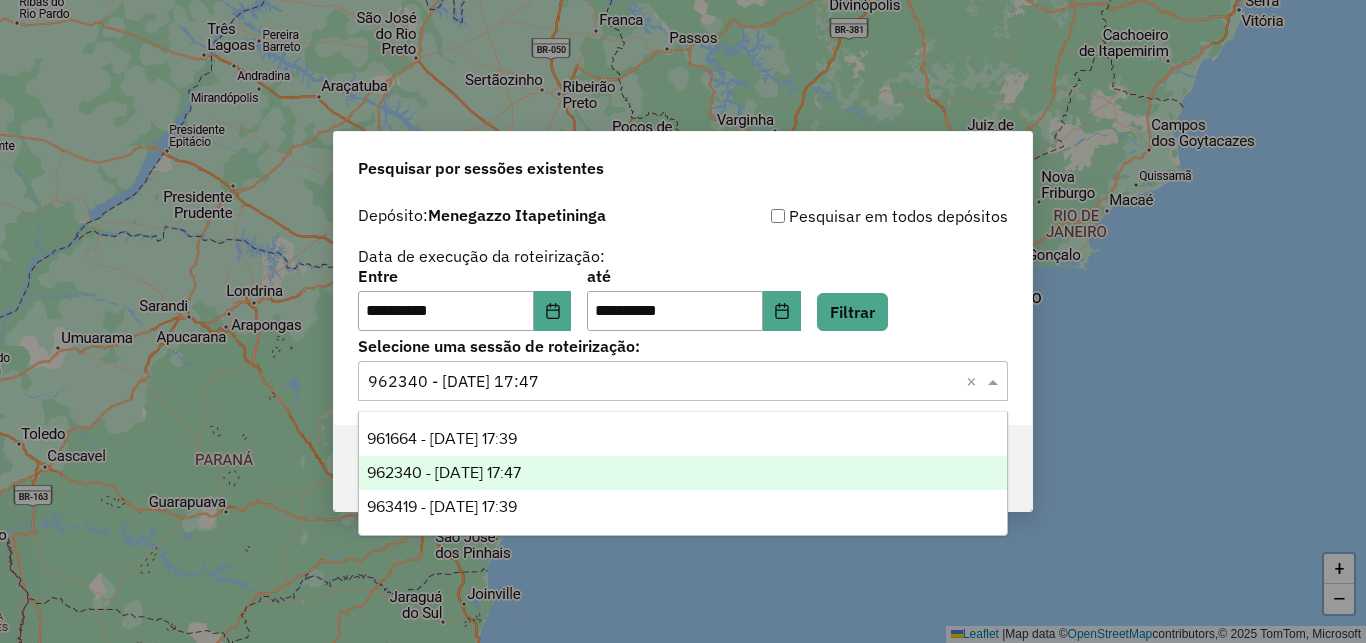 click 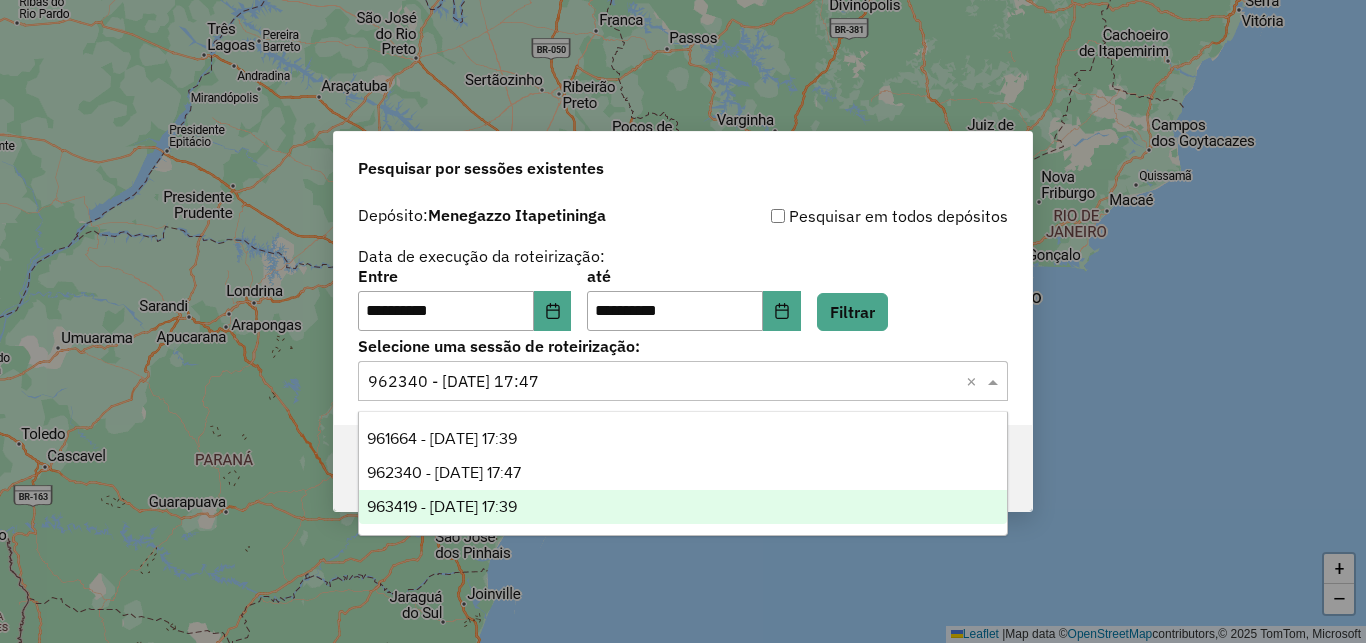 click on "963419 - 11/07/2025 17:39" at bounding box center (683, 507) 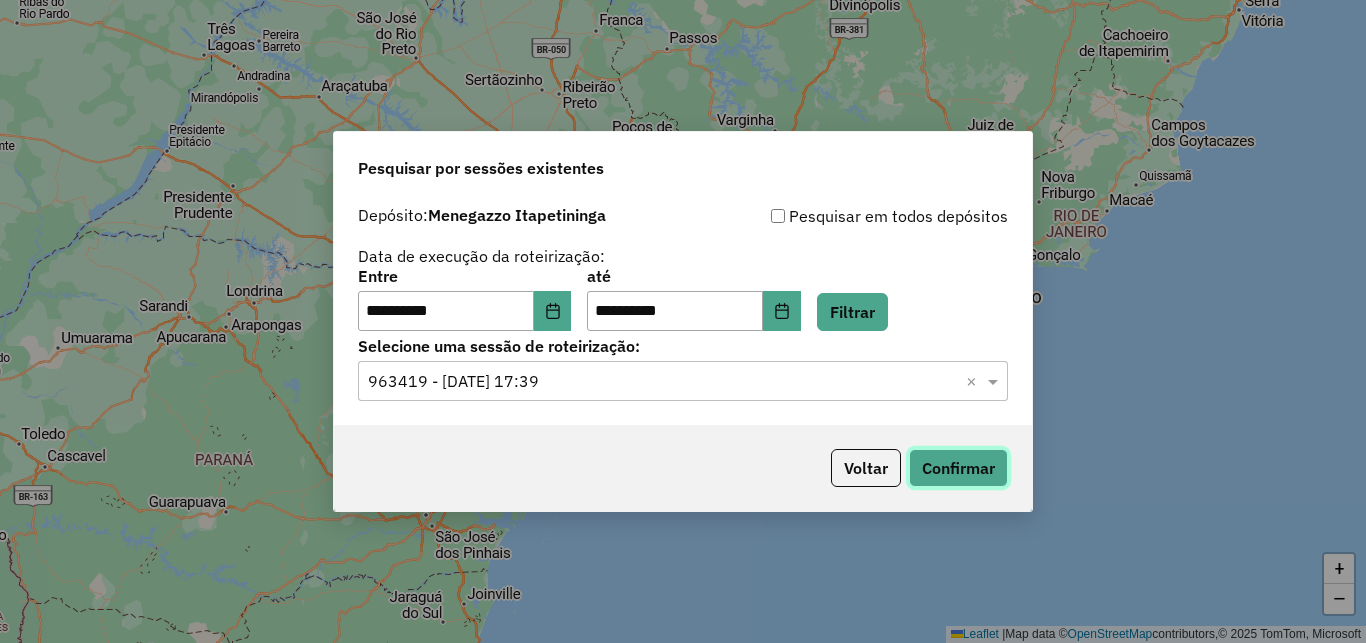 click on "Confirmar" 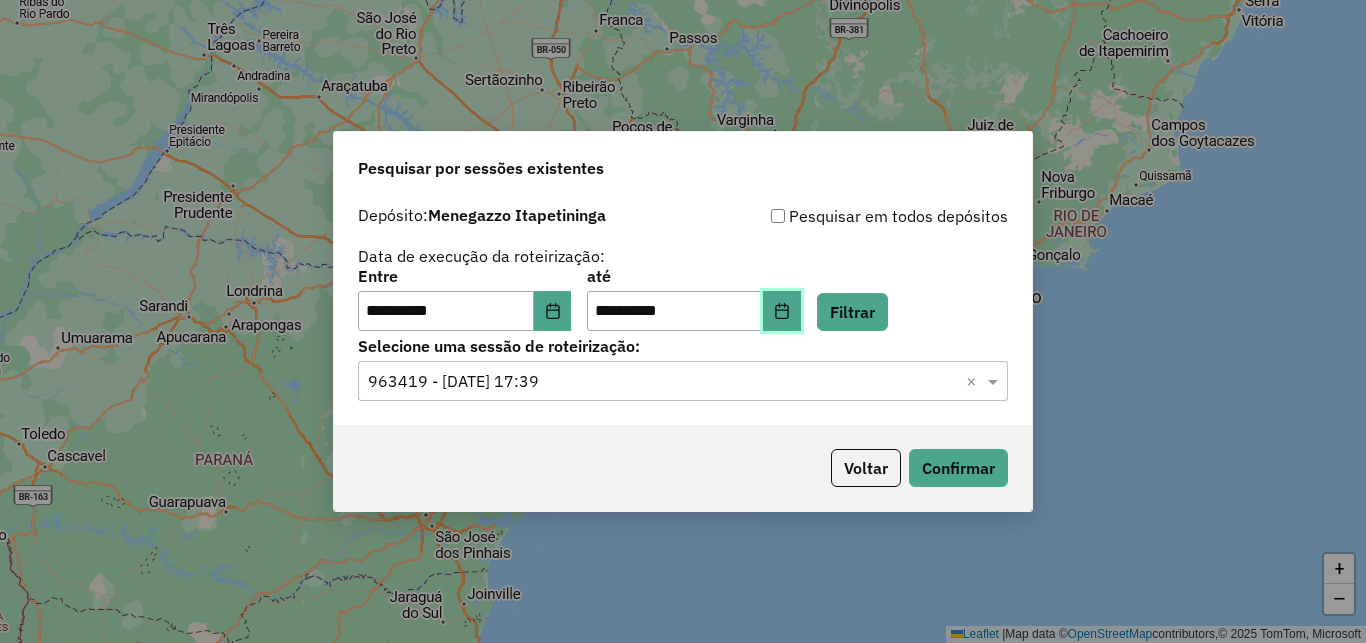 click at bounding box center [782, 311] 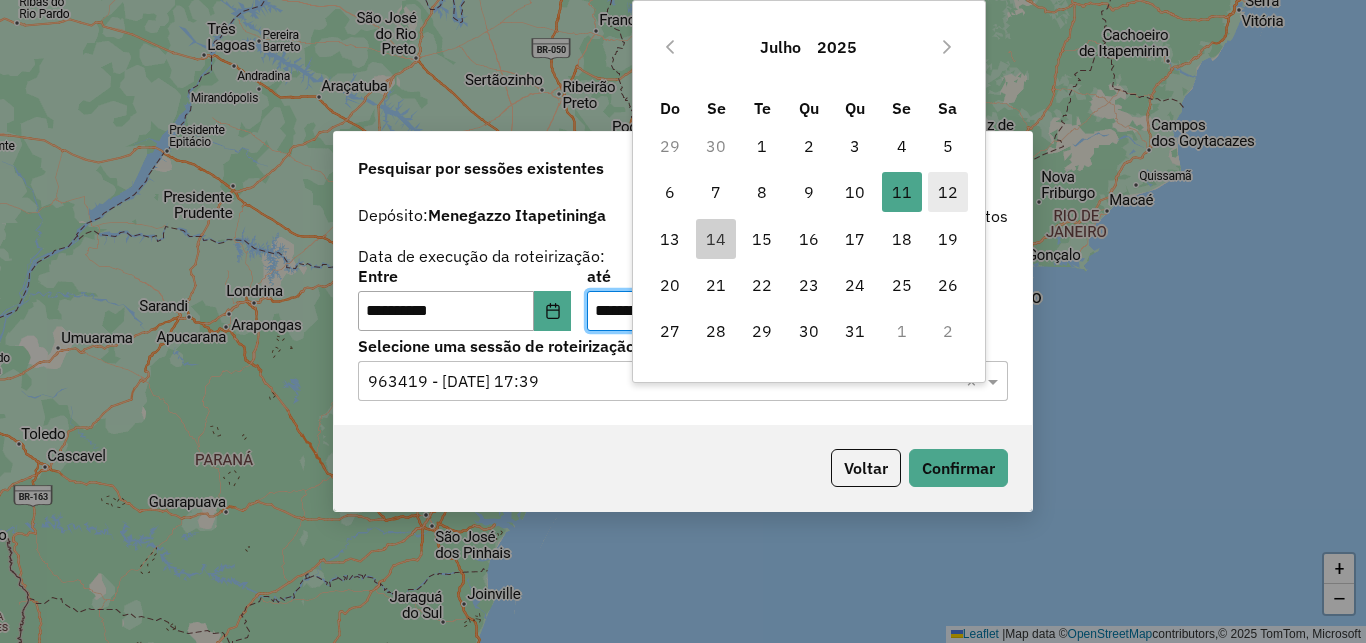 click on "12" at bounding box center (948, 192) 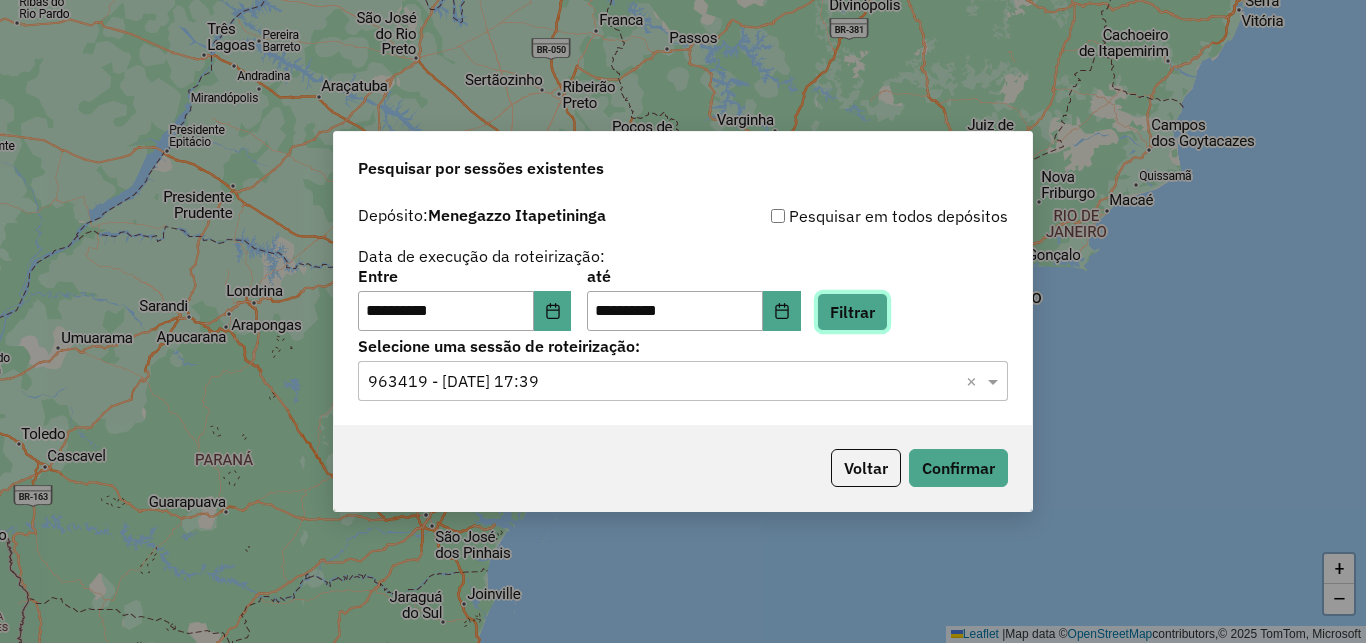 click on "Filtrar" 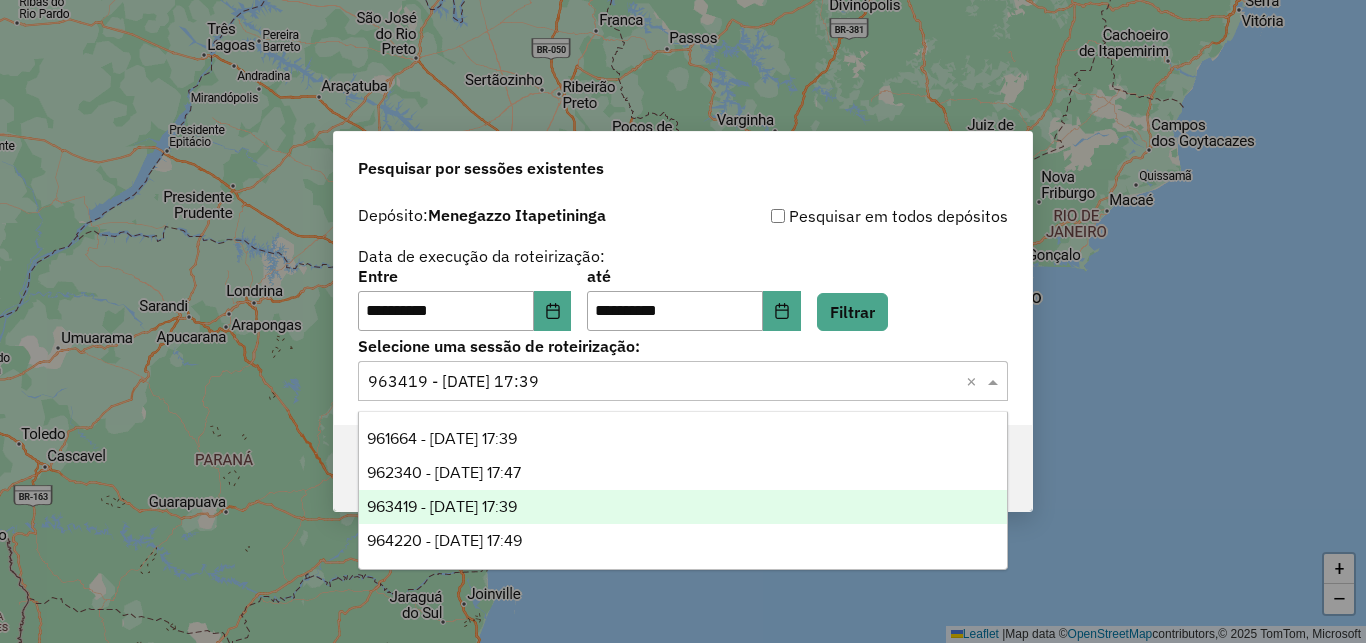 click 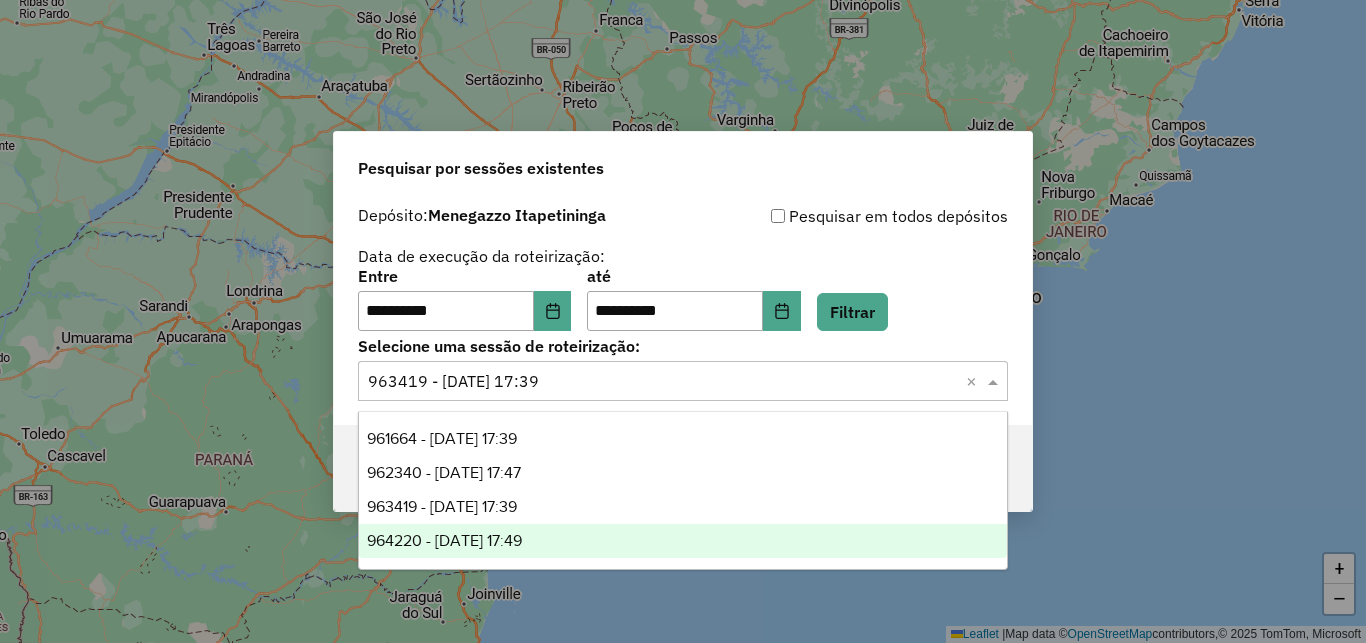 click on "964220 - 12/07/2025 17:49" at bounding box center [683, 541] 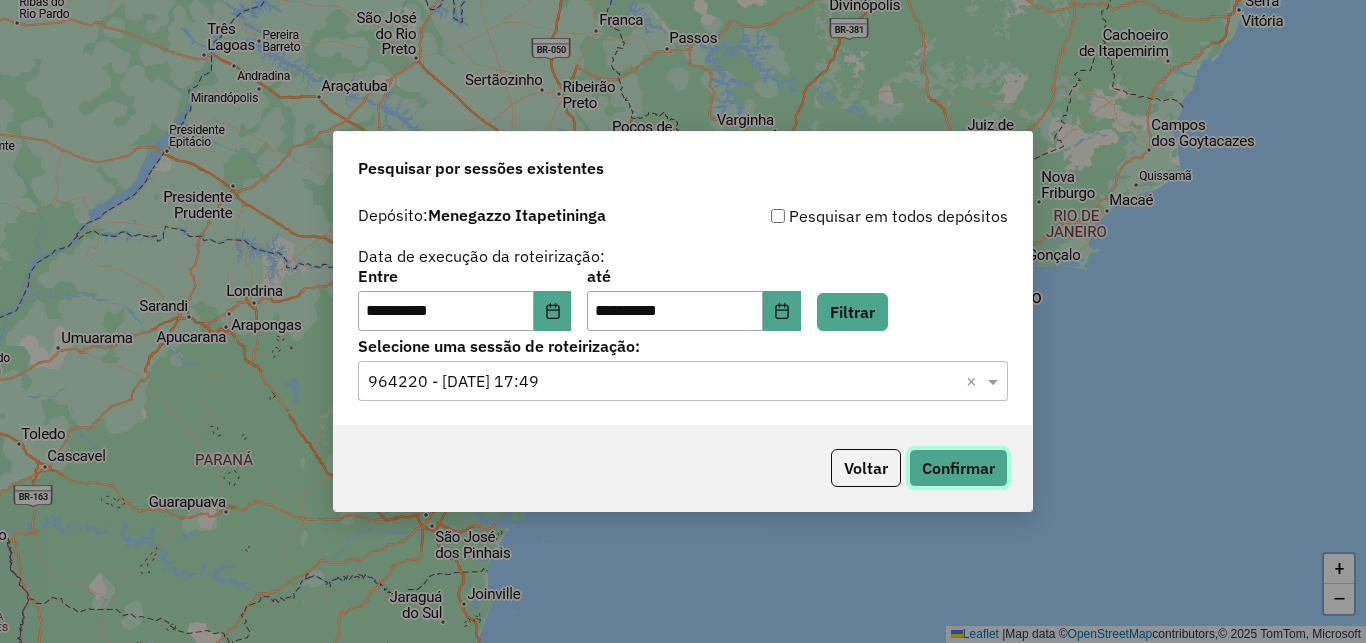click on "Confirmar" 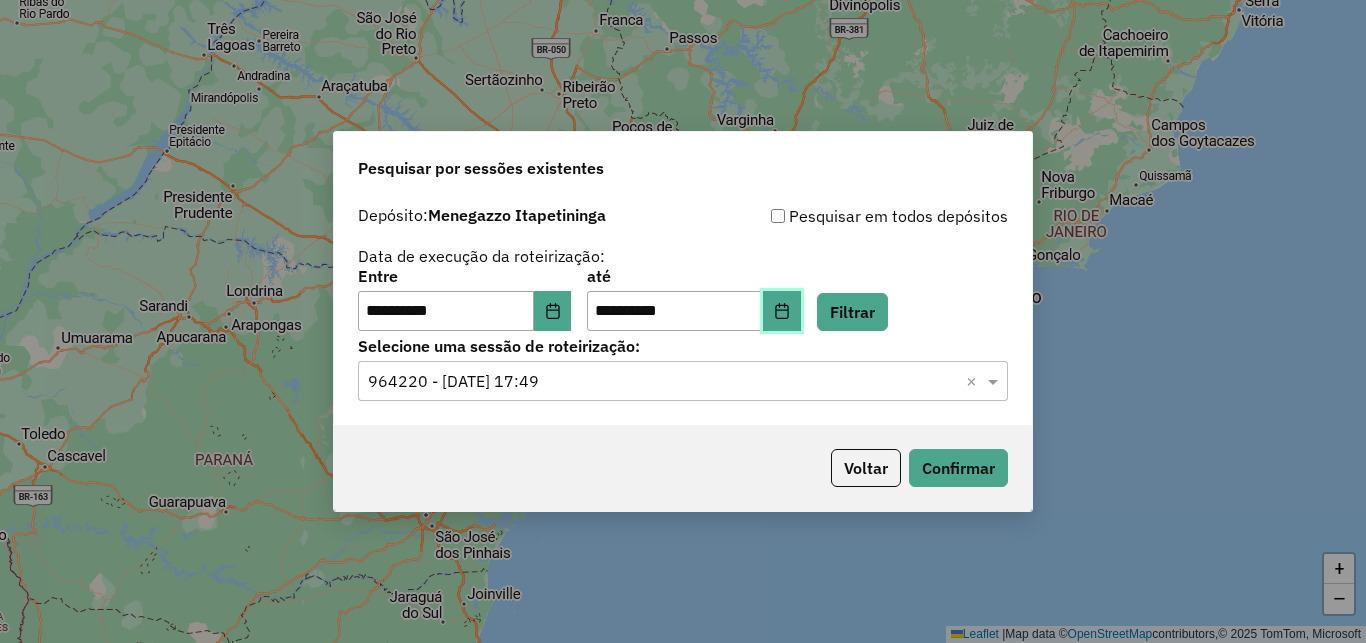 click 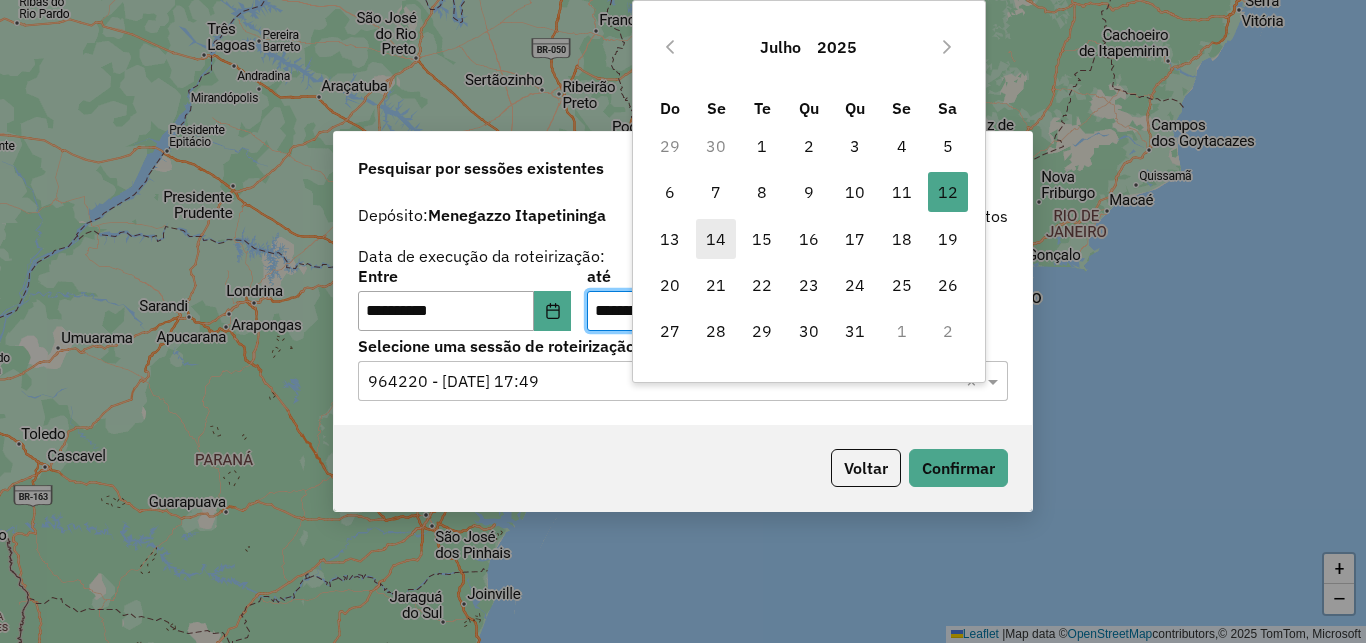 click on "14" at bounding box center [716, 239] 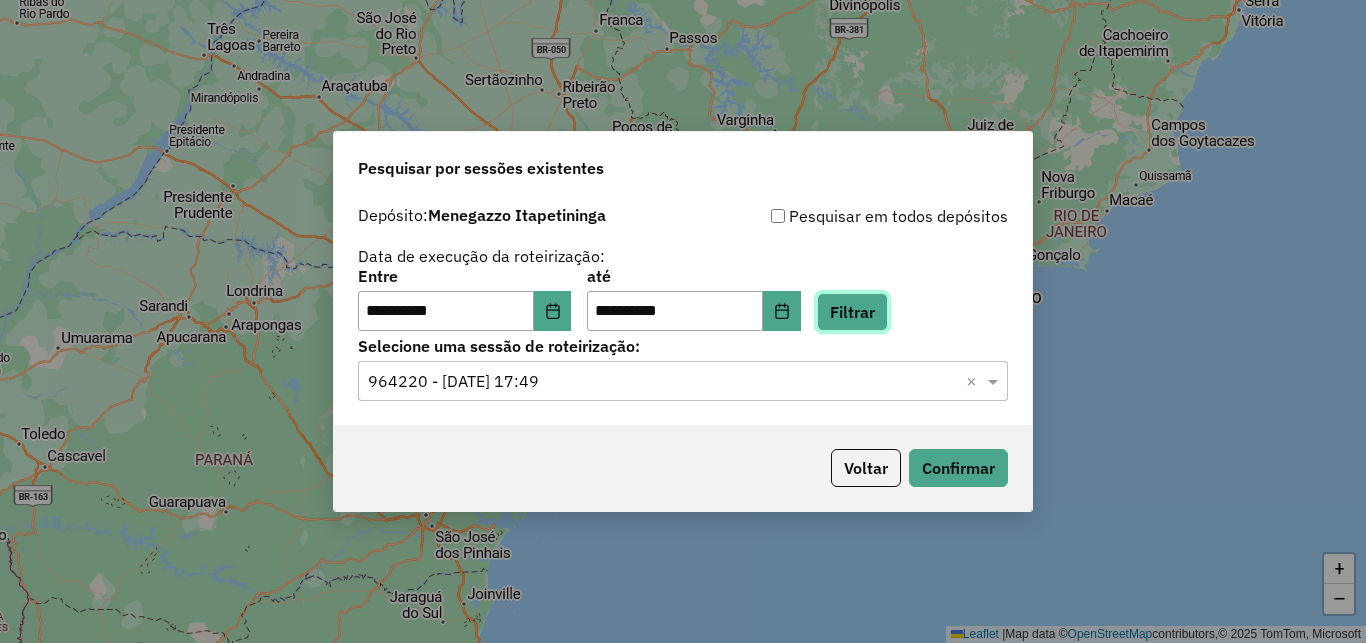 click on "Filtrar" 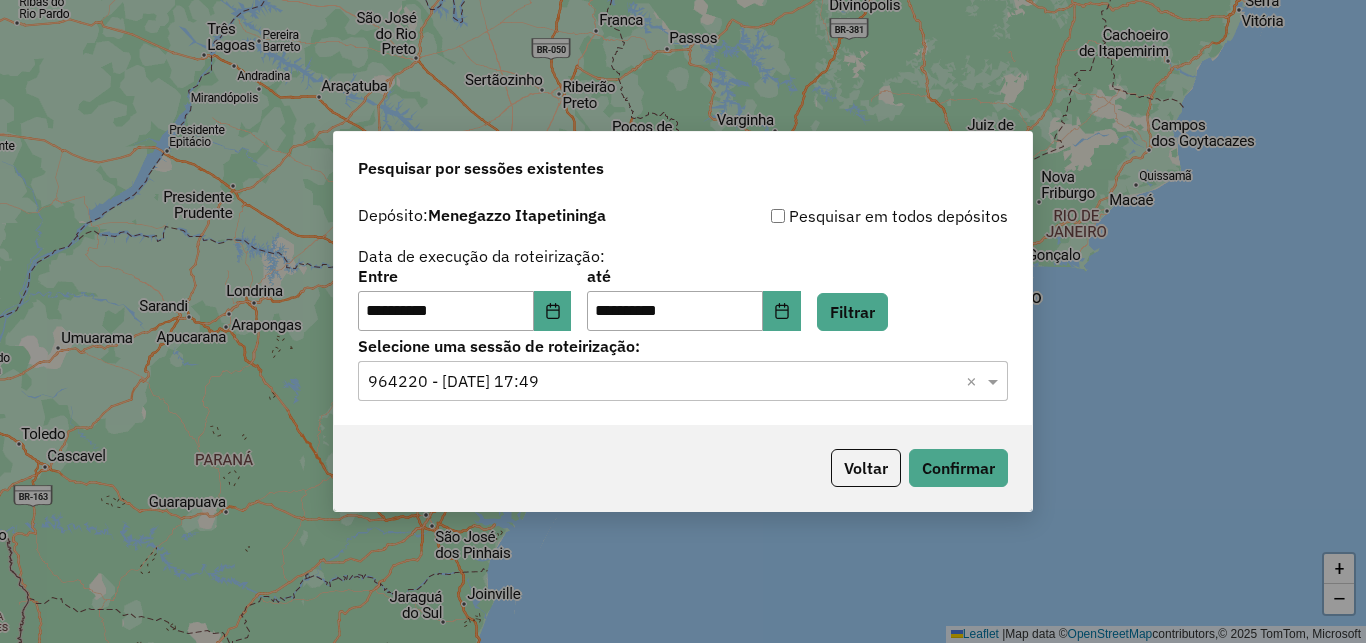 click on "**********" at bounding box center (683, 321) 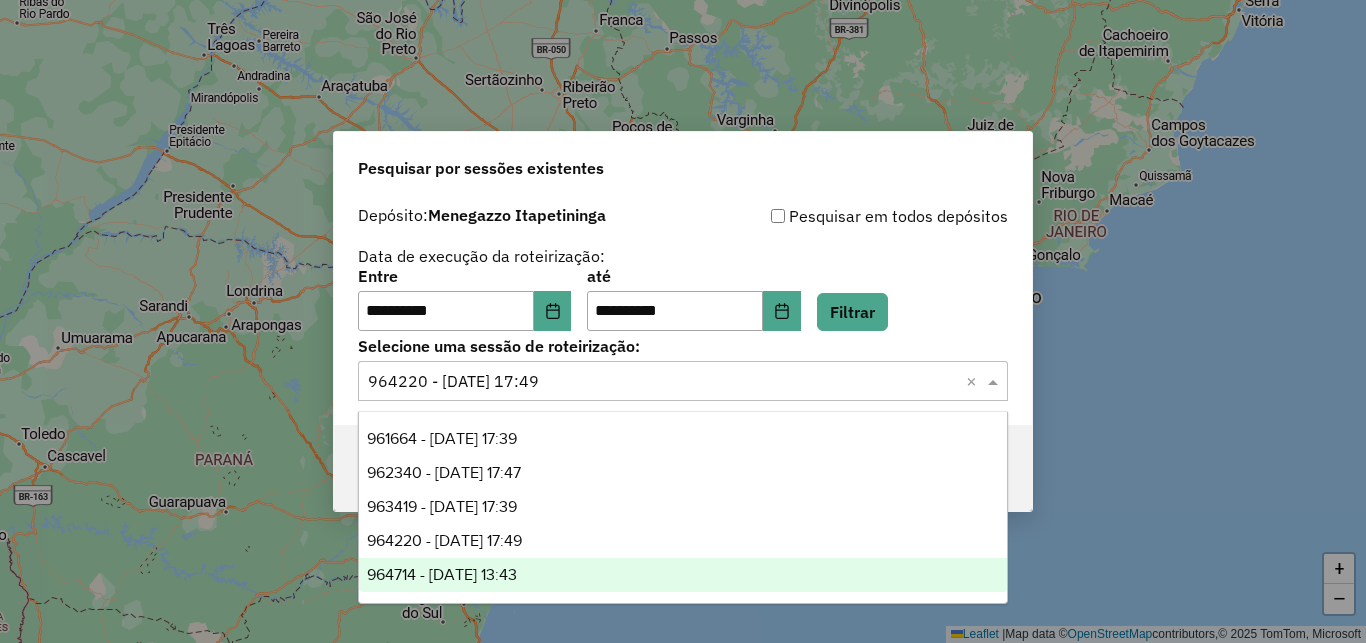 click on "964714 - 14/07/2025 13:43" at bounding box center [683, 575] 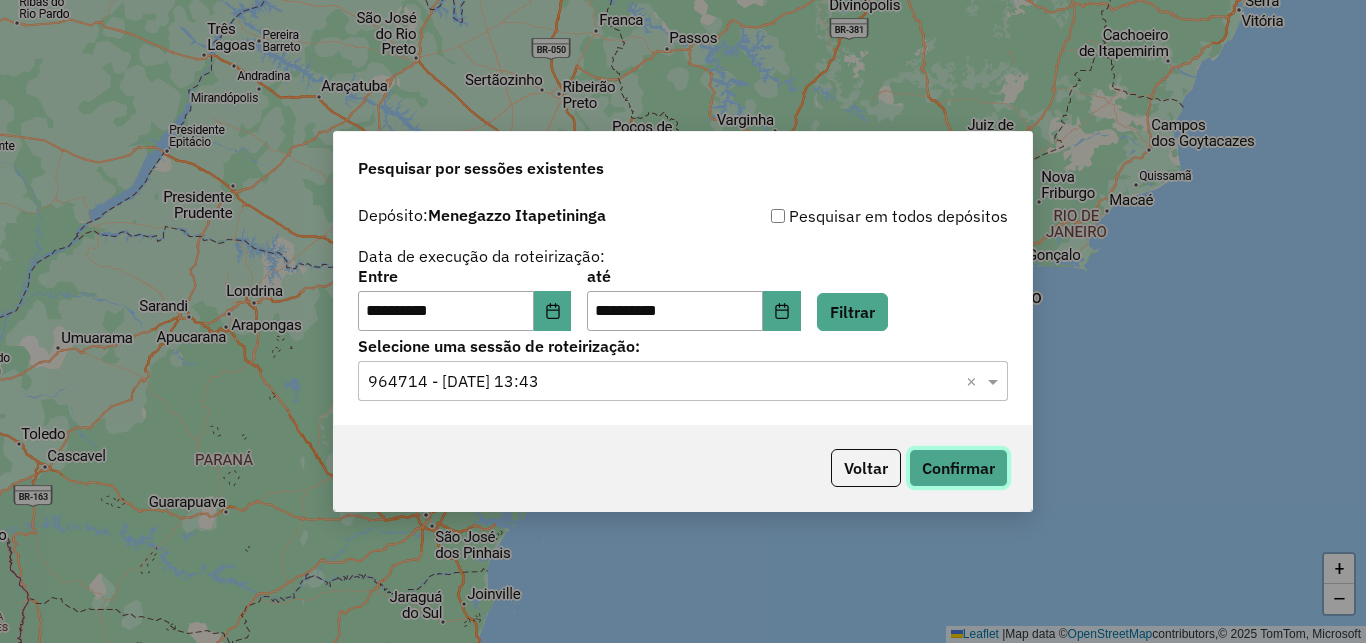 click on "Confirmar" 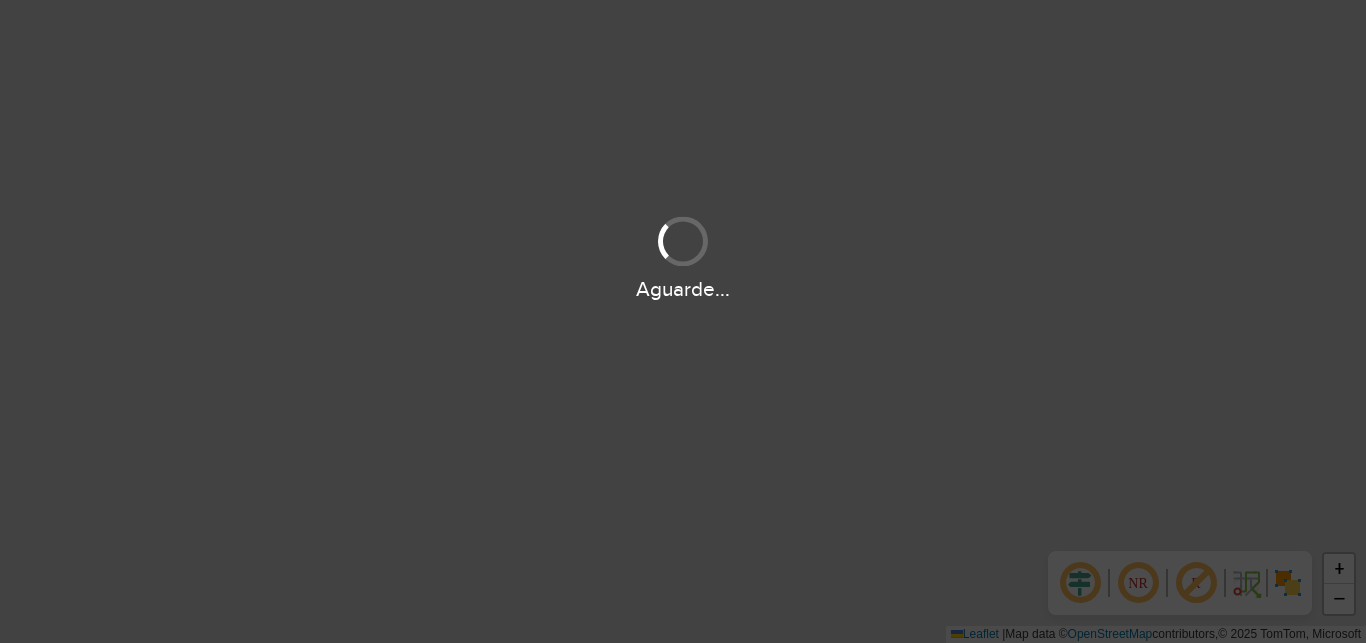 scroll, scrollTop: 0, scrollLeft: 0, axis: both 